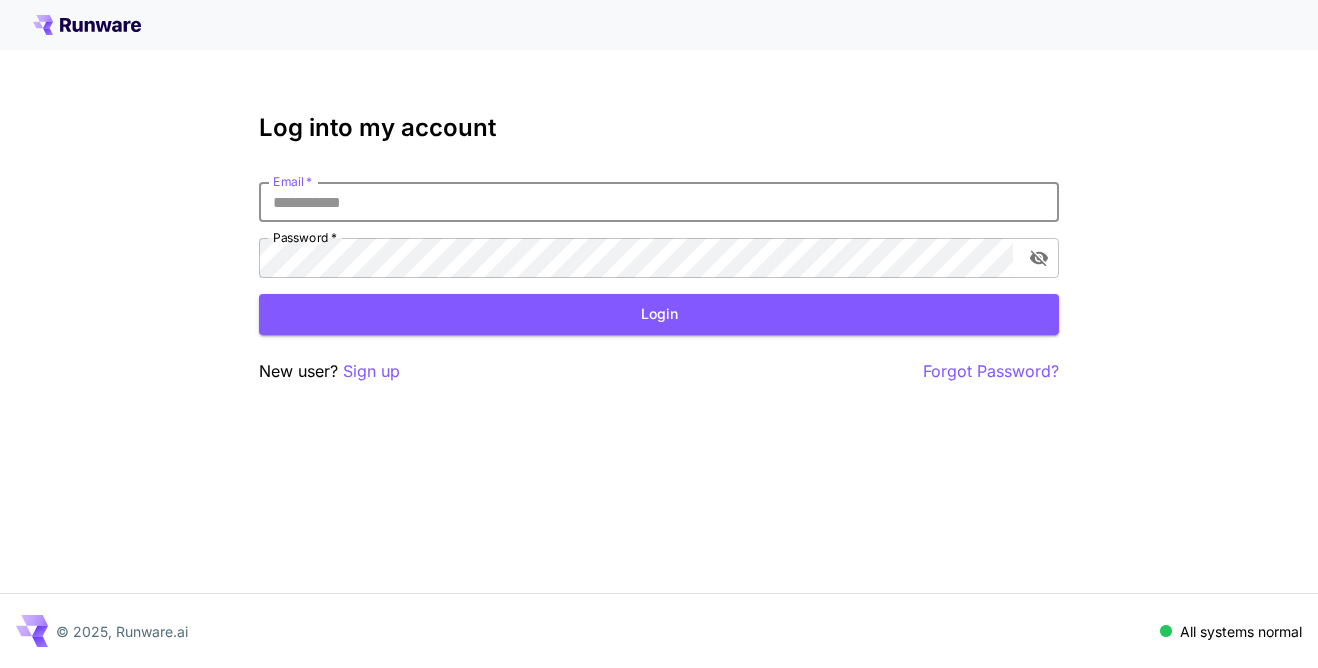 scroll, scrollTop: 0, scrollLeft: 0, axis: both 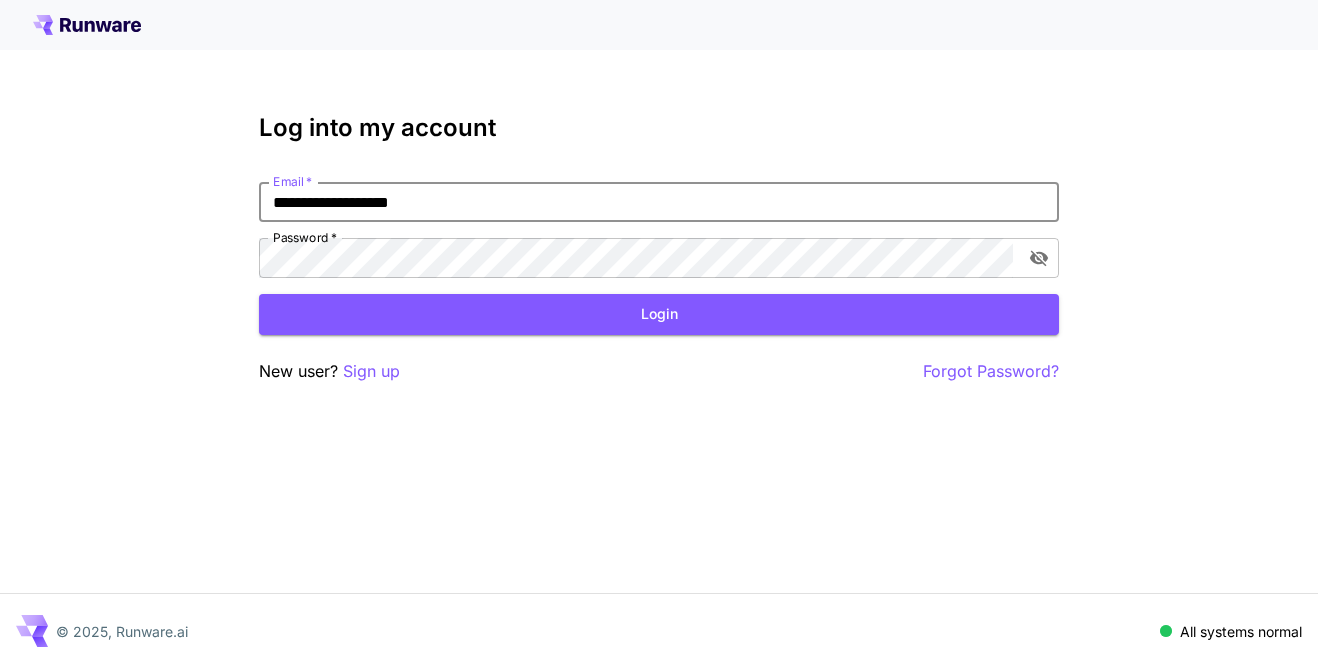 click on "Login" at bounding box center [659, 314] 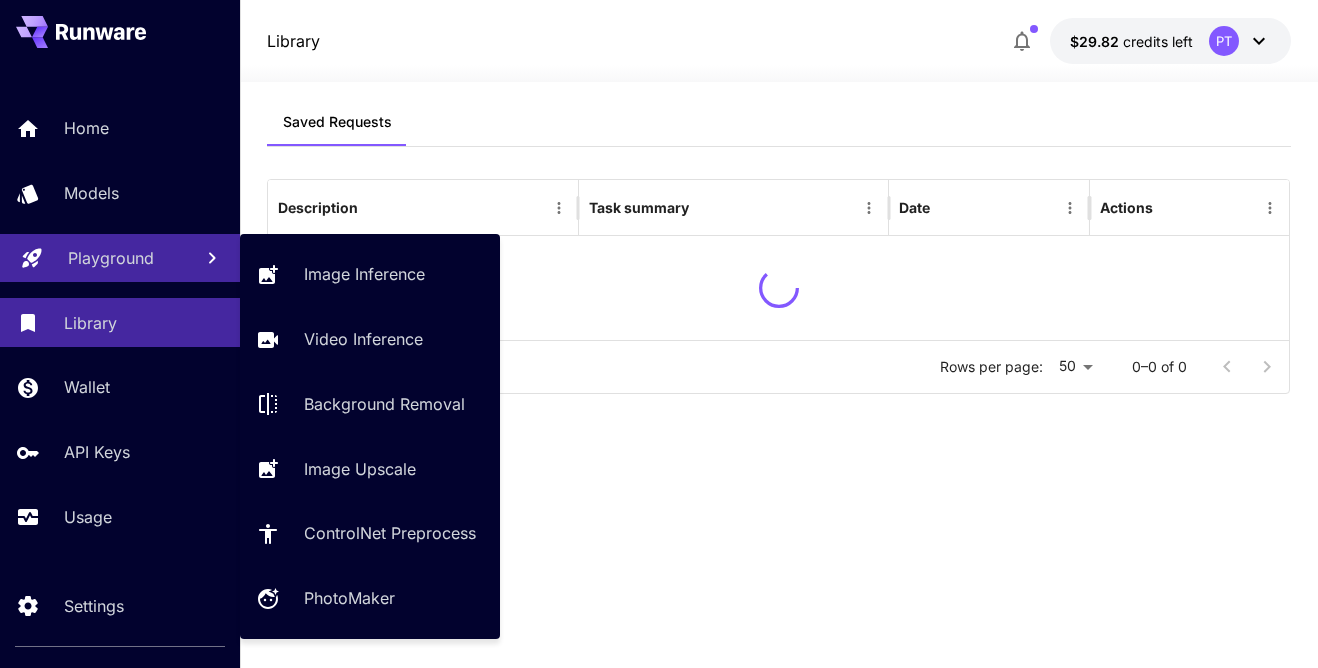 click on "Playground" at bounding box center (111, 258) 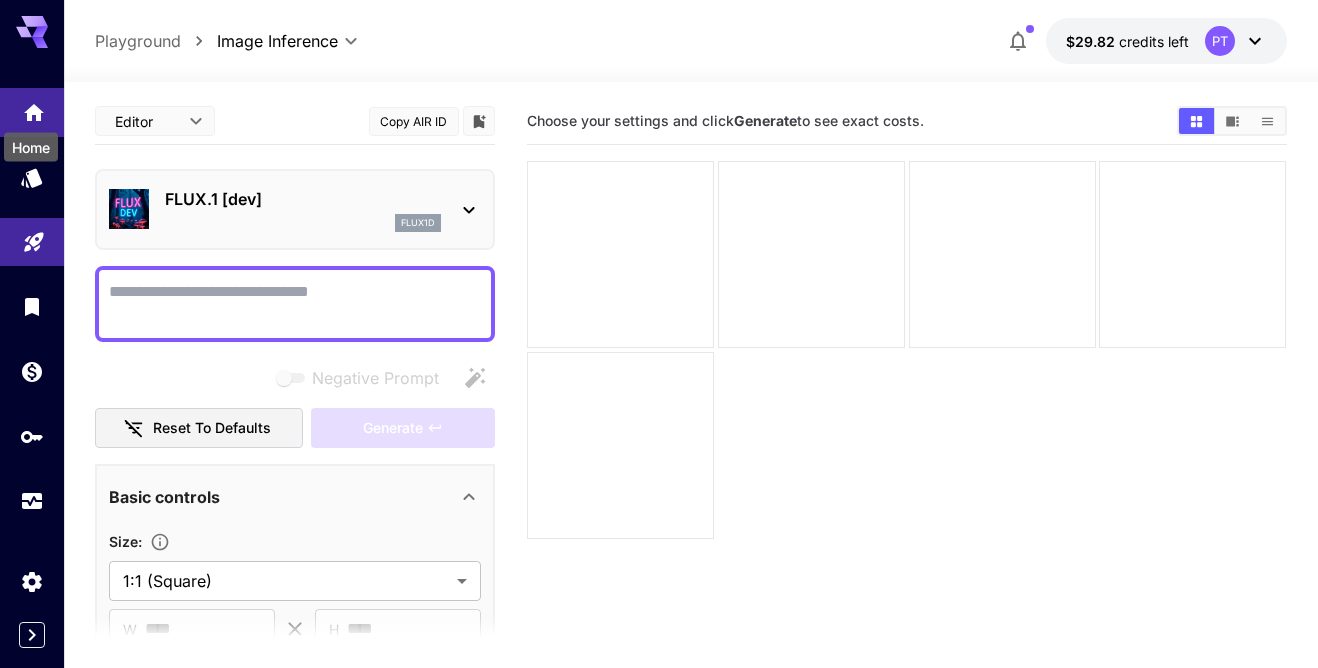 click 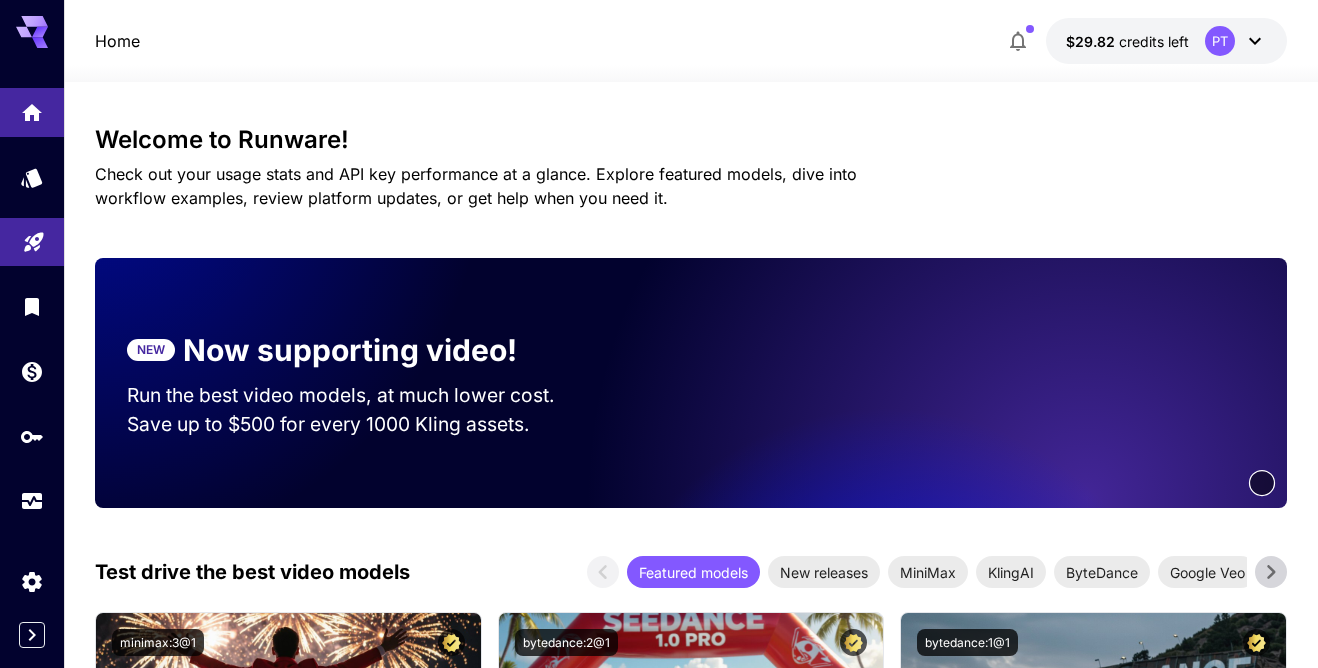 click 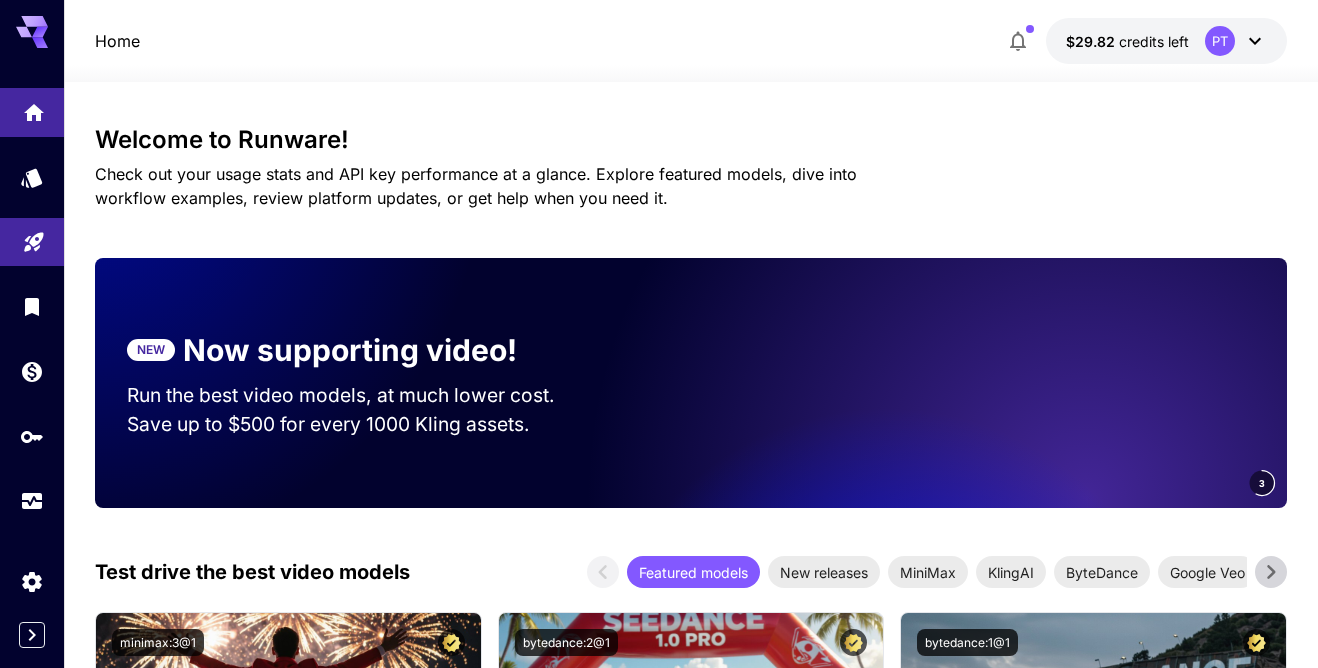 click at bounding box center [32, 112] 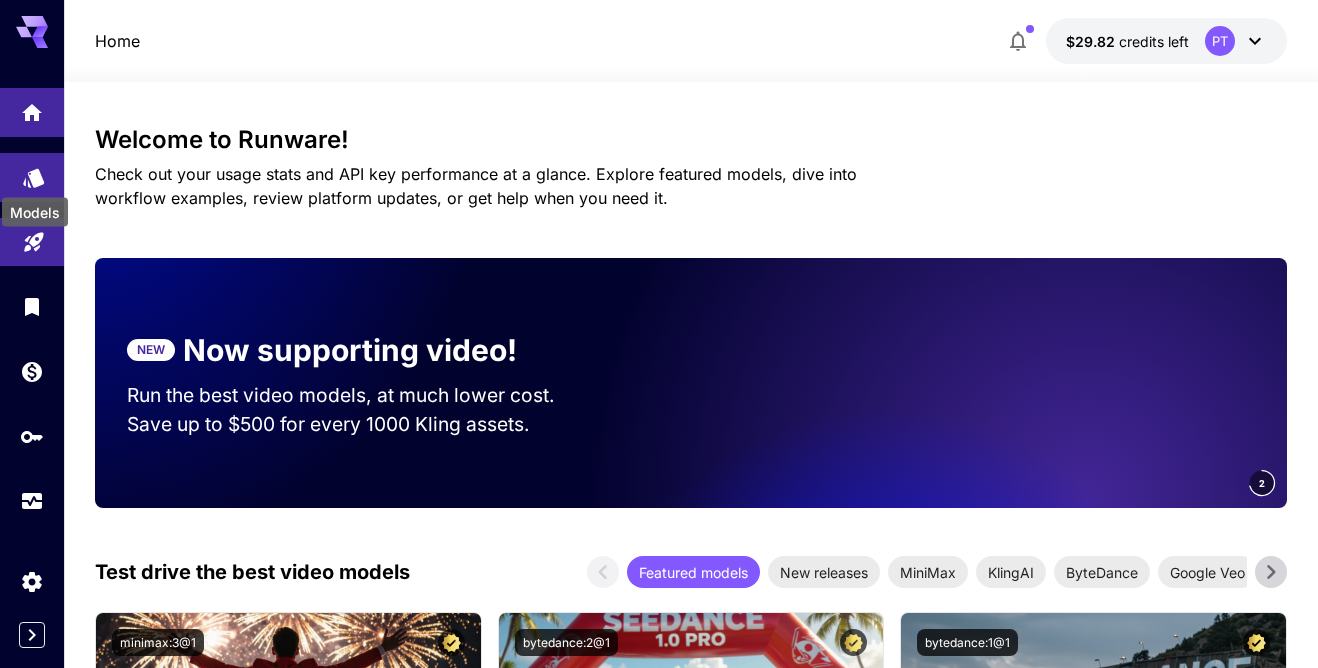 click 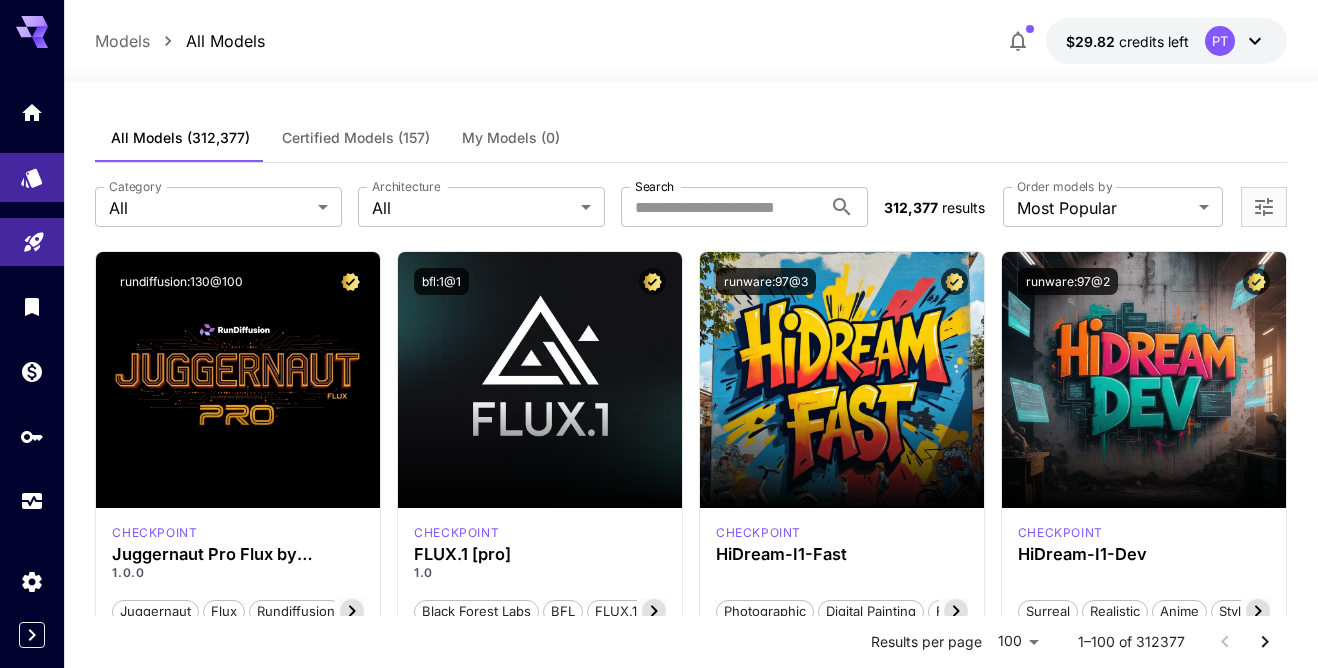 scroll, scrollTop: 0, scrollLeft: 0, axis: both 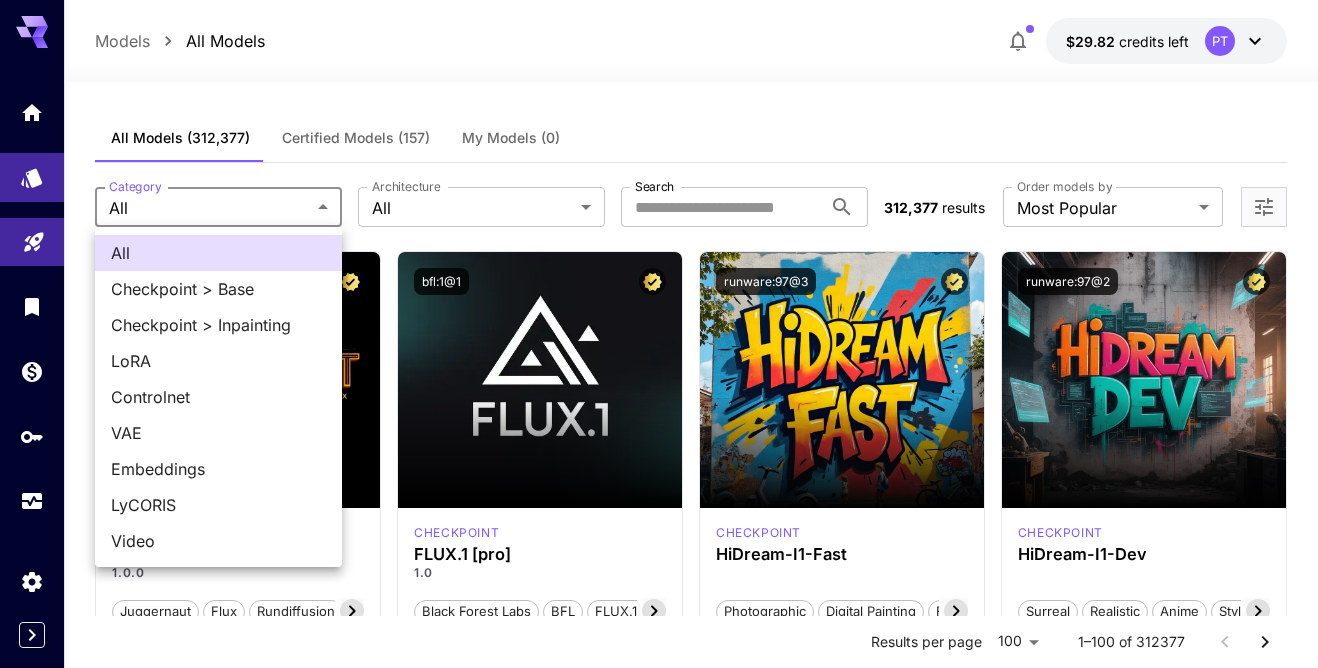 click on "**********" at bounding box center (659, 8540) 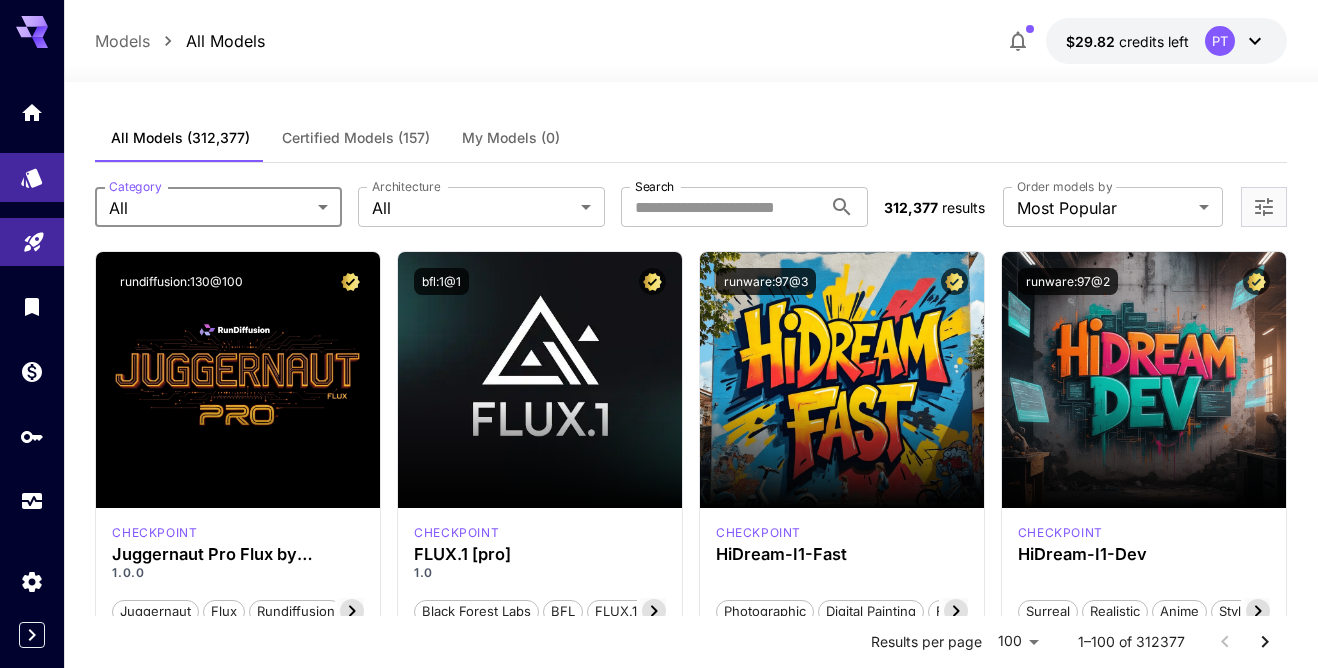 click on "**********" at bounding box center [659, 8540] 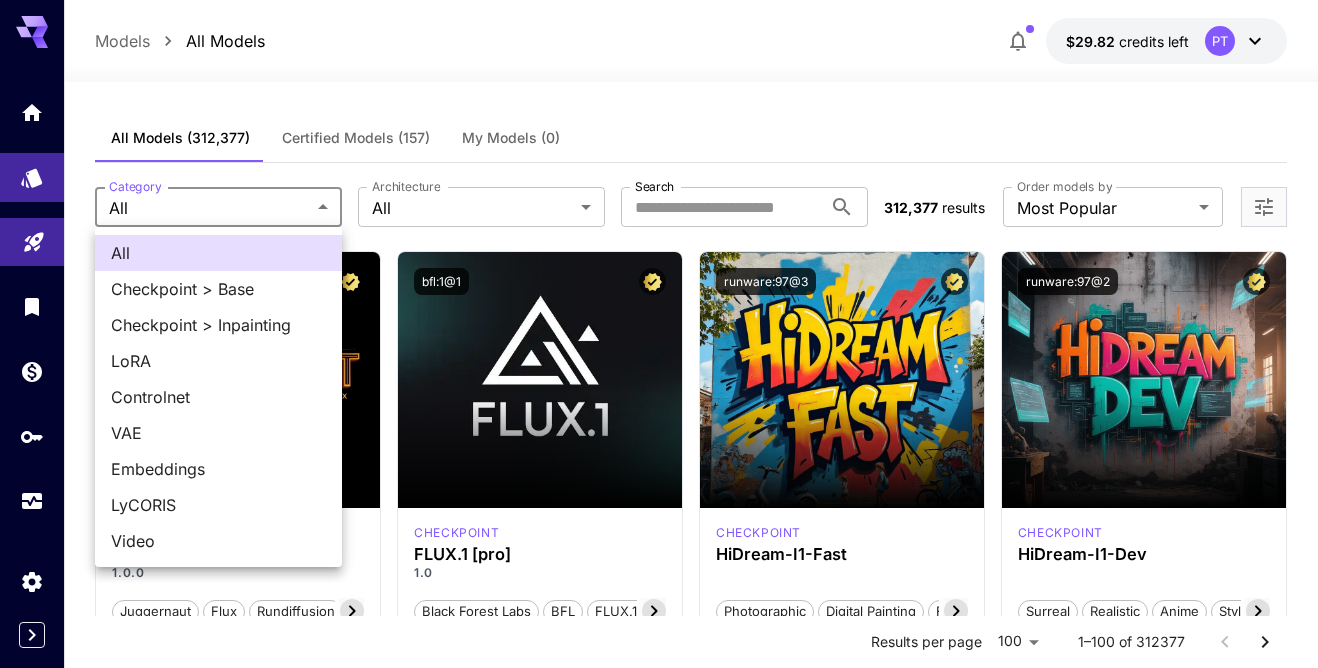 click on "Video" at bounding box center [218, 541] 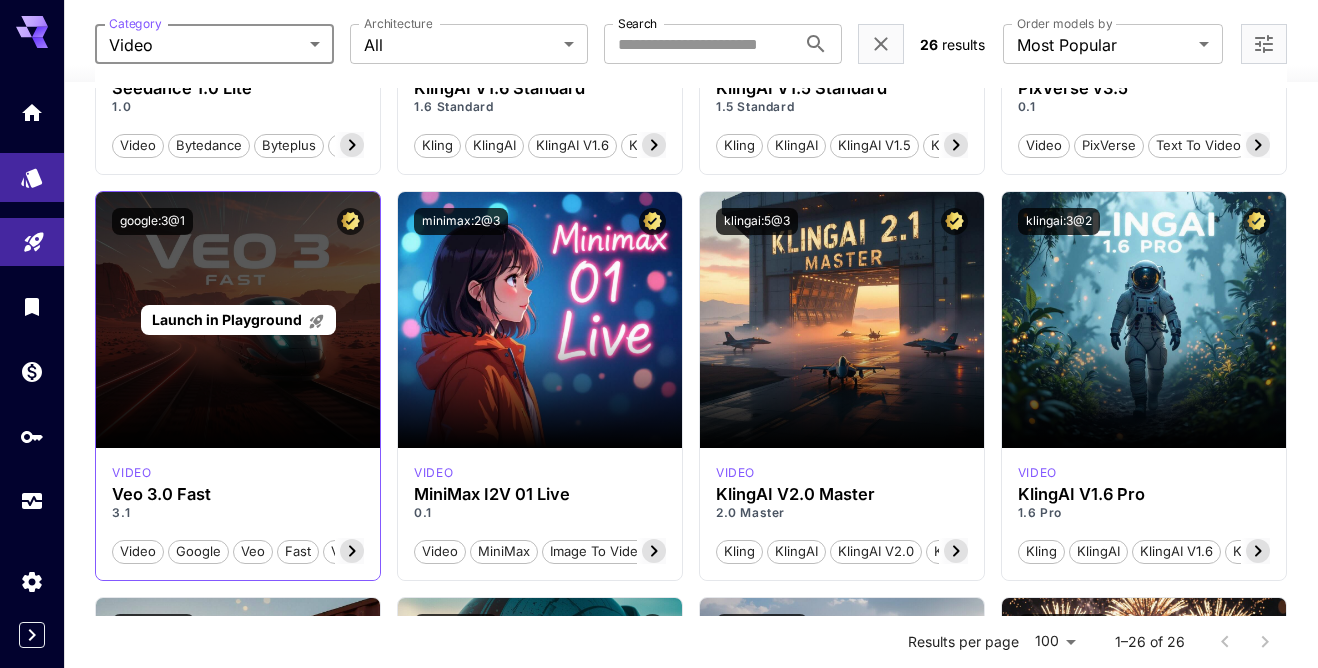 scroll, scrollTop: 1685, scrollLeft: 0, axis: vertical 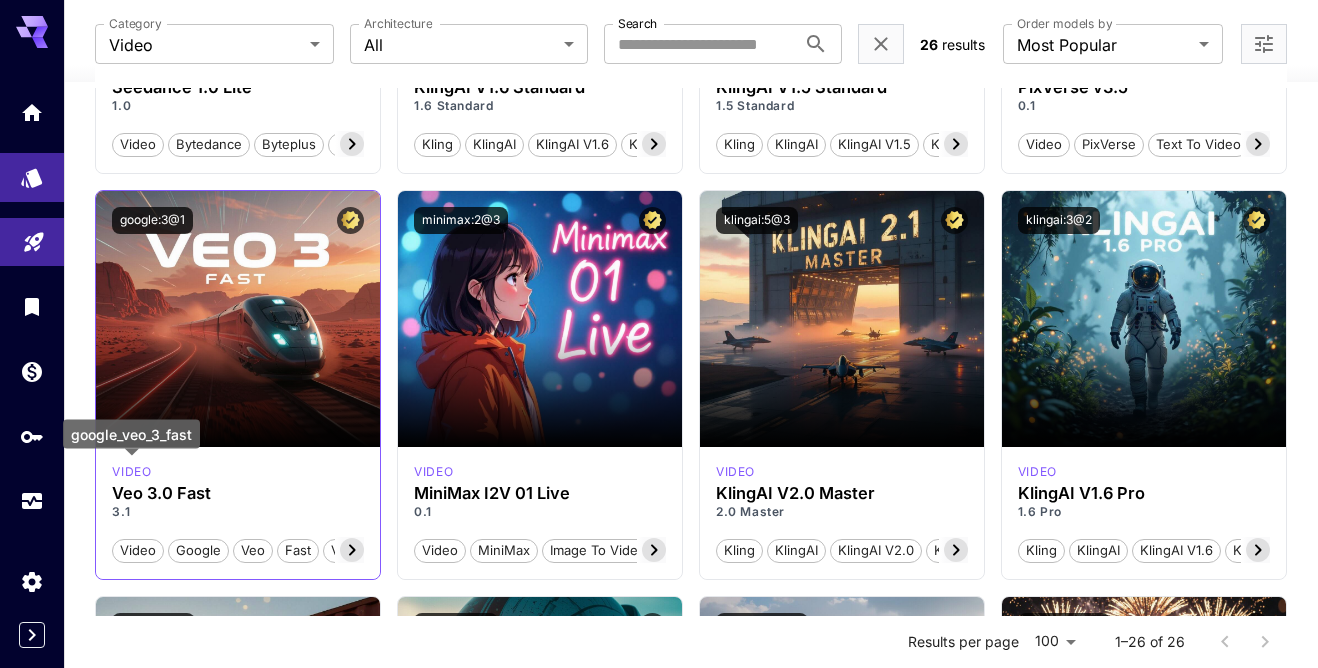 click on "video" at bounding box center [131, 472] 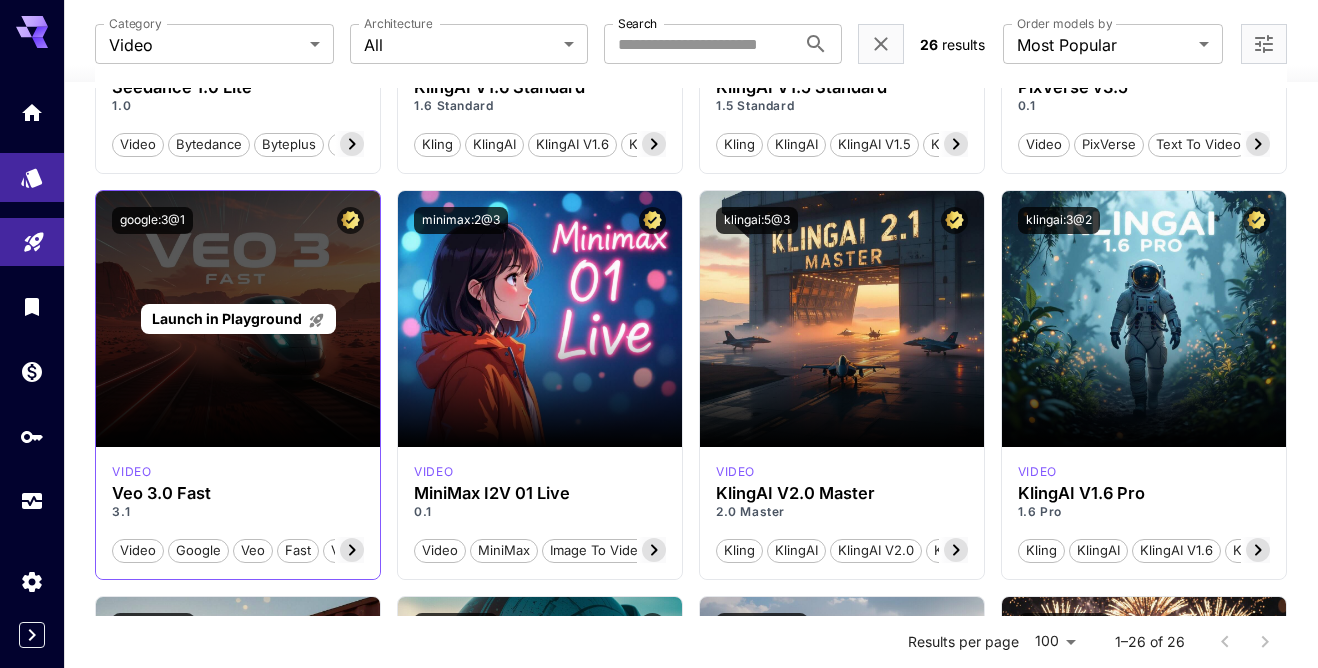 click on "Launch in Playground" at bounding box center (227, 318) 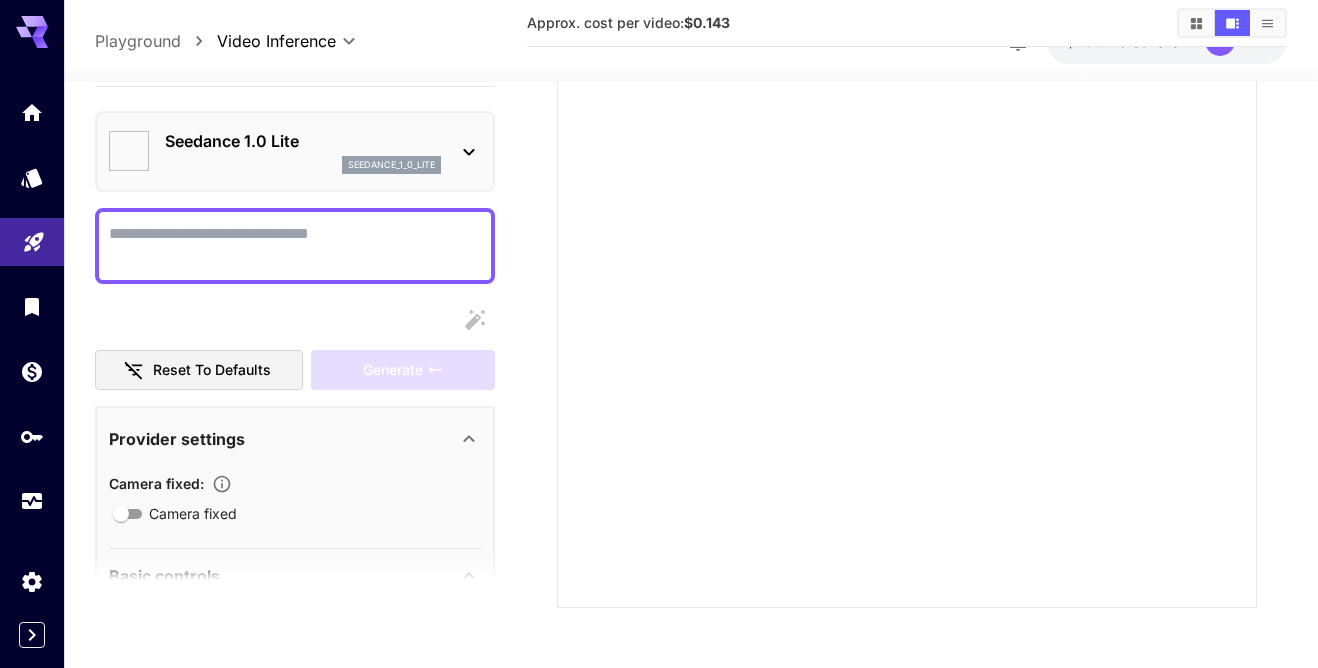 type on "**********" 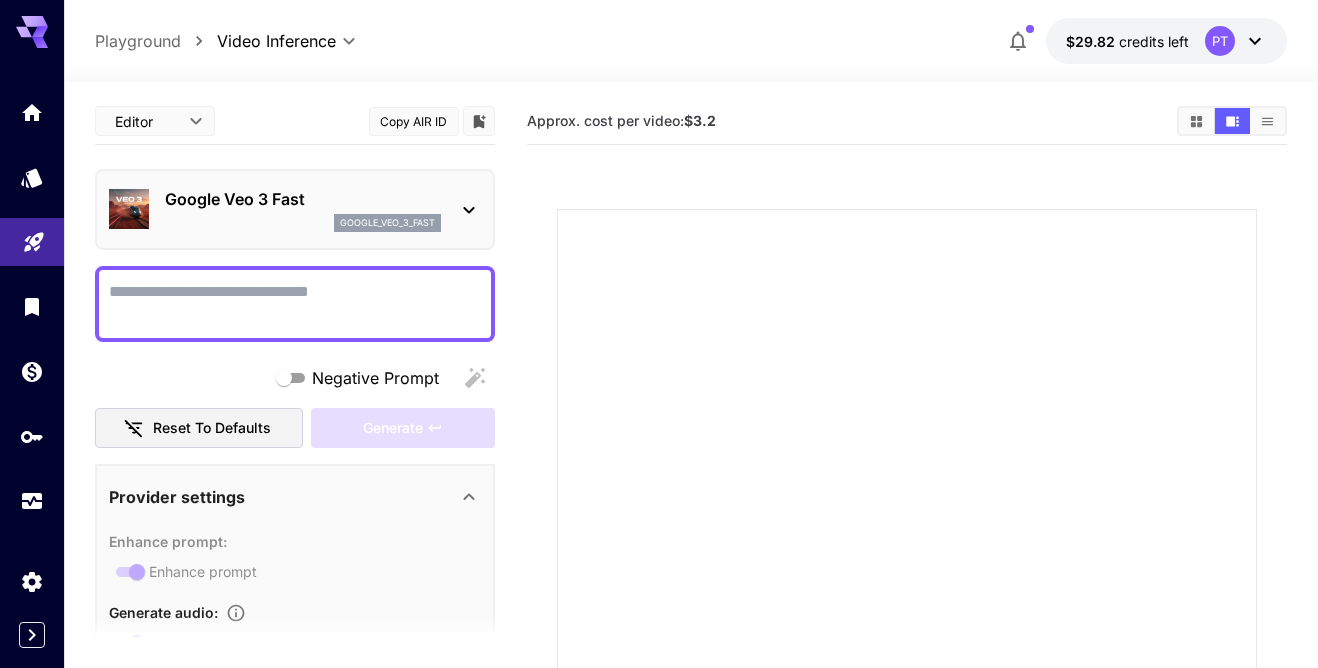 paste on "**********" 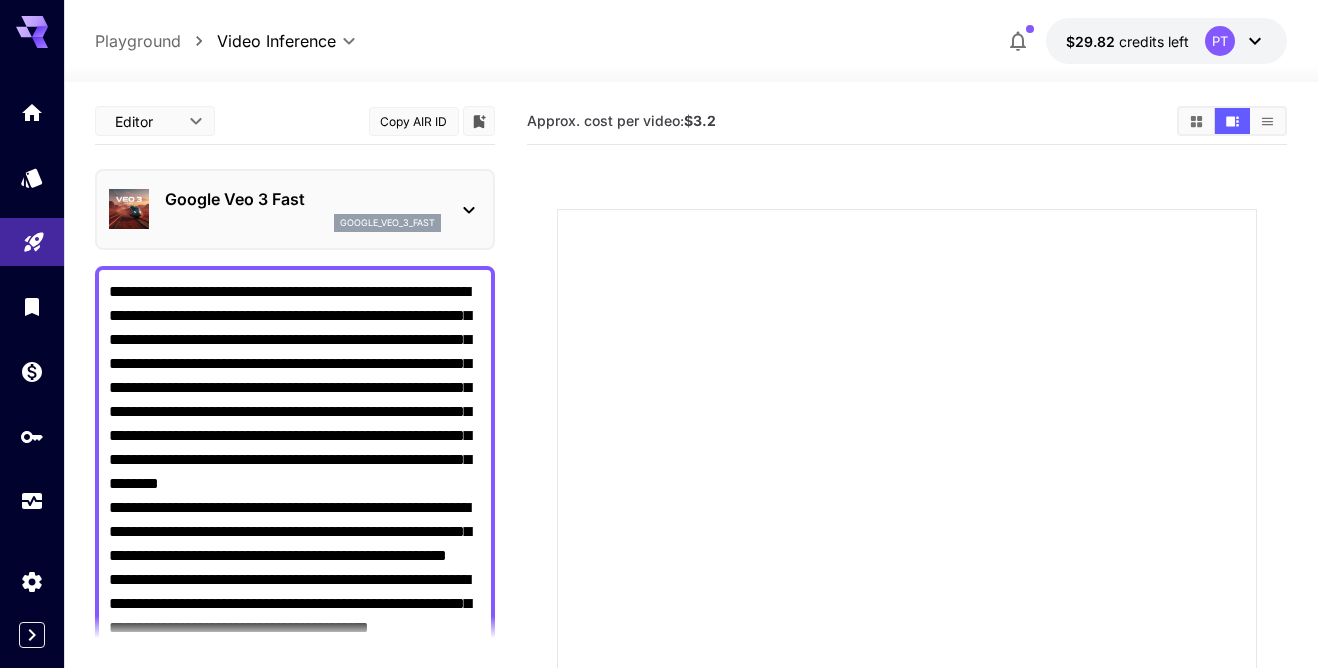 scroll, scrollTop: 795, scrollLeft: 0, axis: vertical 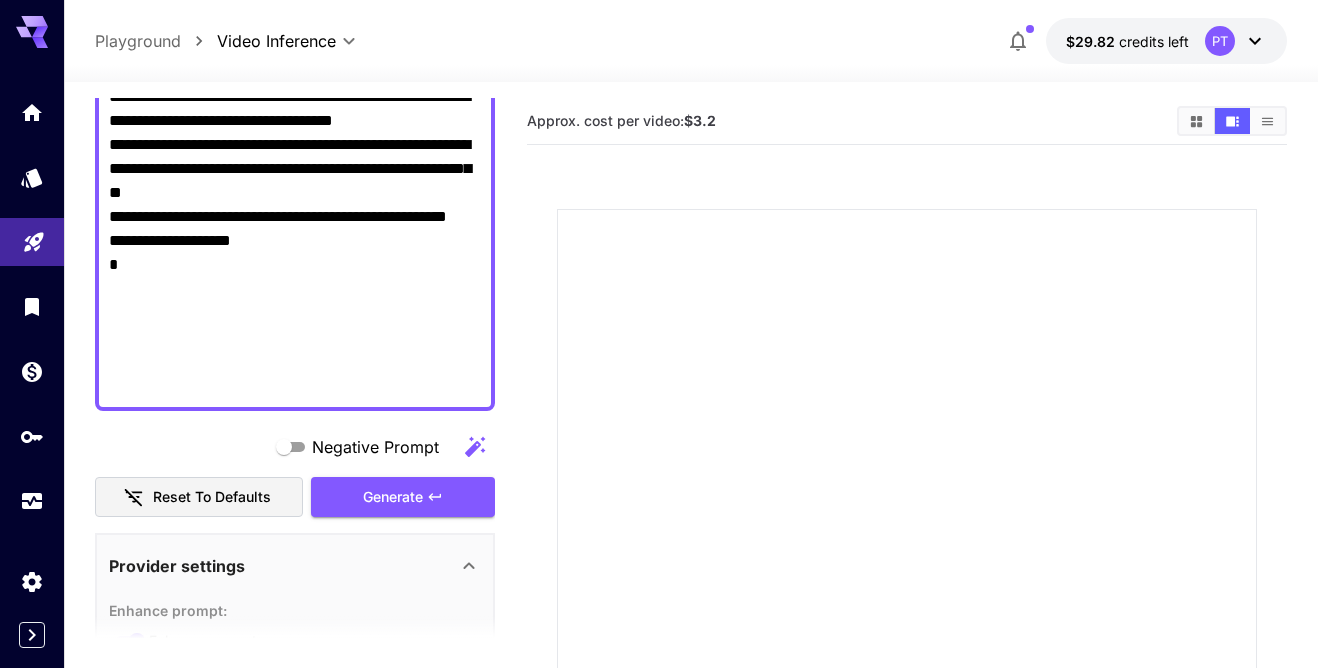type on "**********" 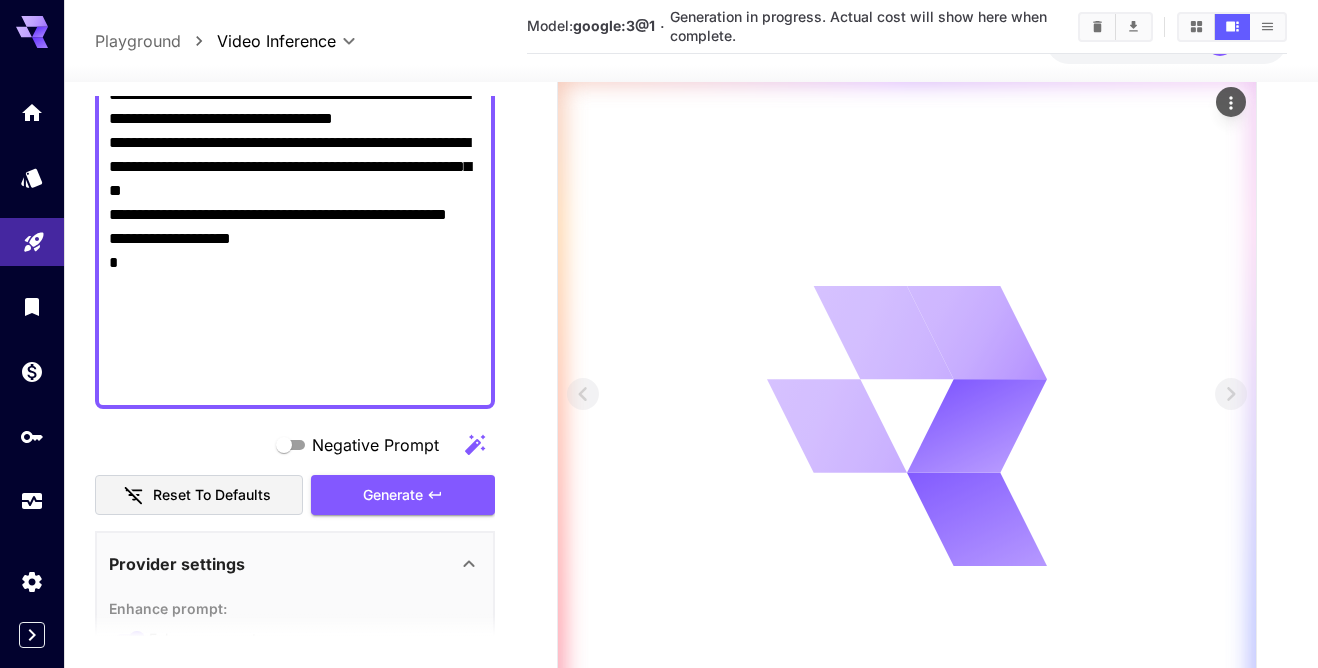 scroll, scrollTop: 260, scrollLeft: 0, axis: vertical 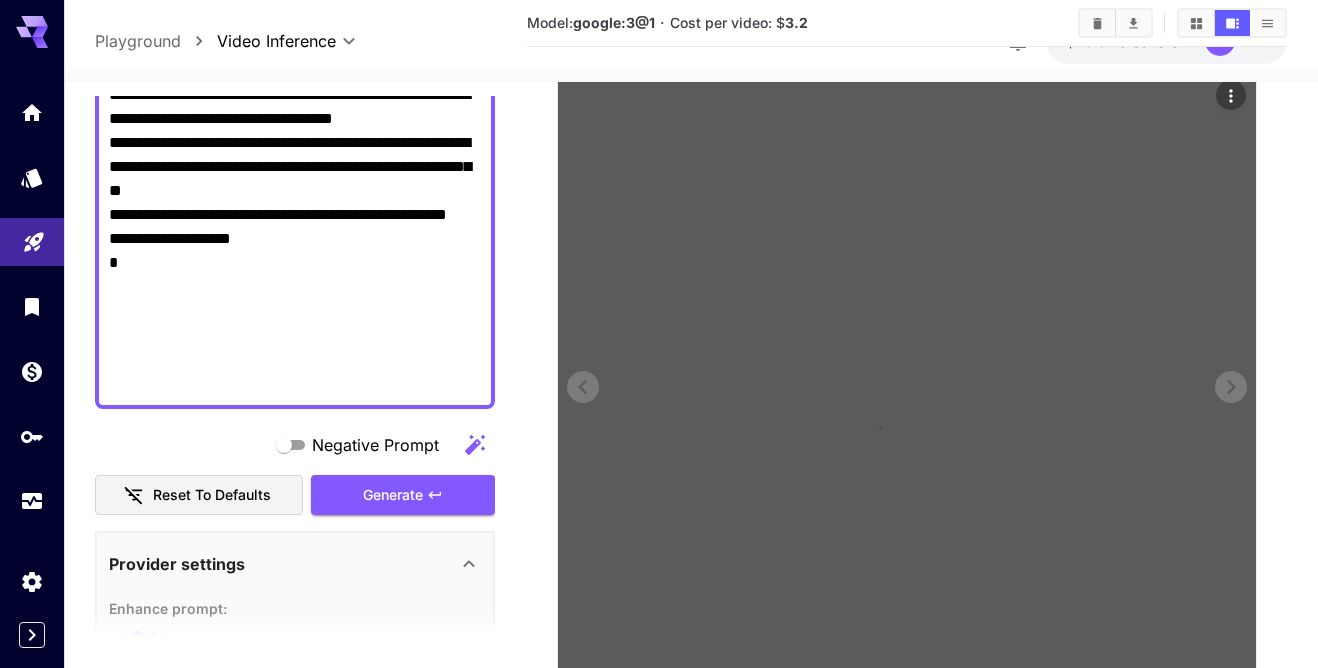click at bounding box center (907, 419) 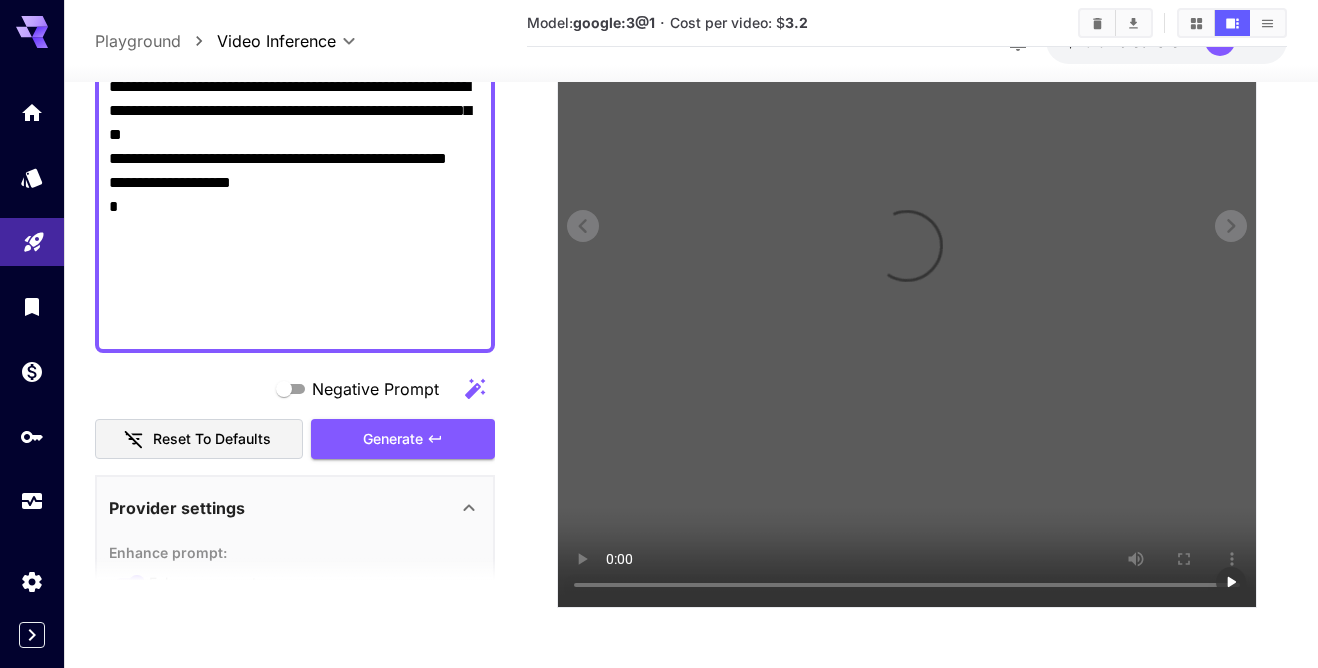scroll, scrollTop: 421, scrollLeft: 0, axis: vertical 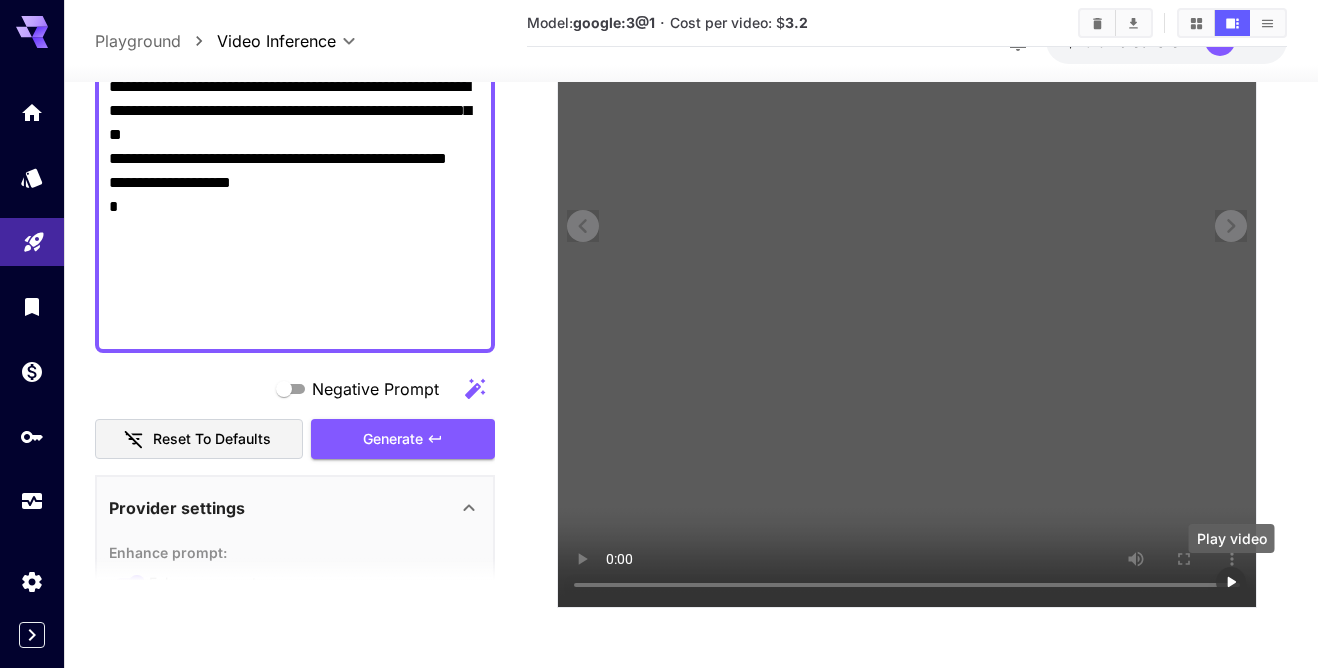 click 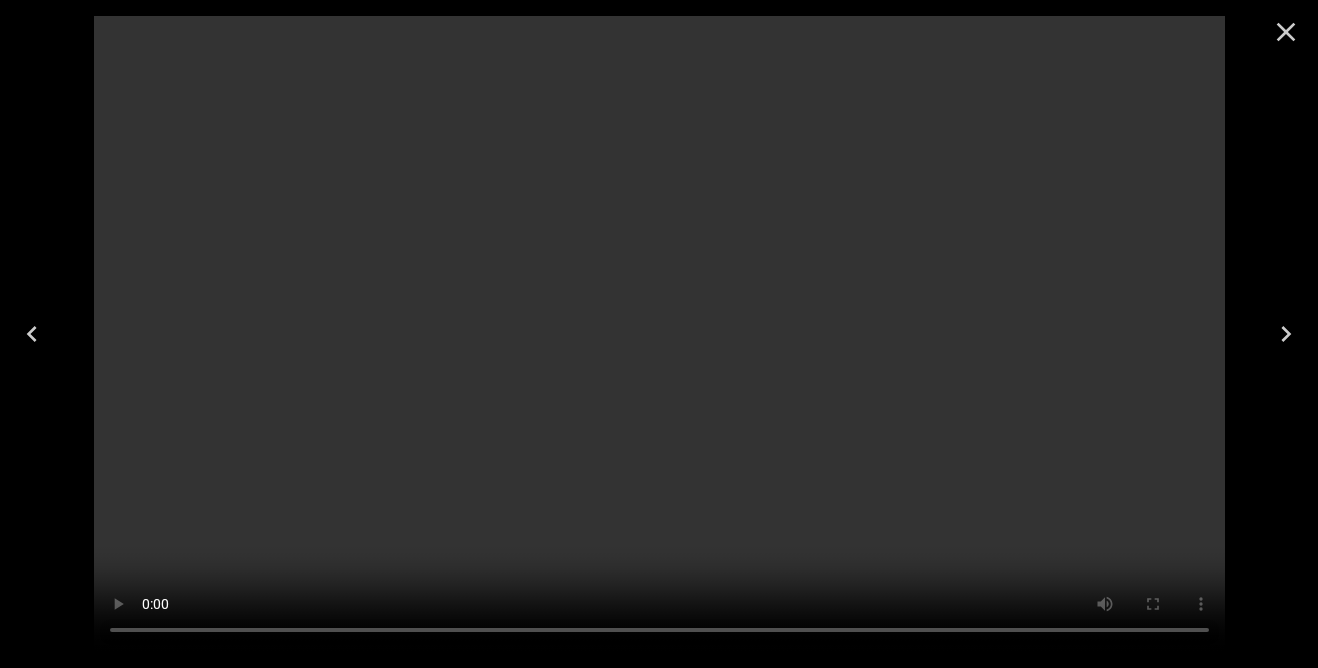 click at bounding box center (659, 334) 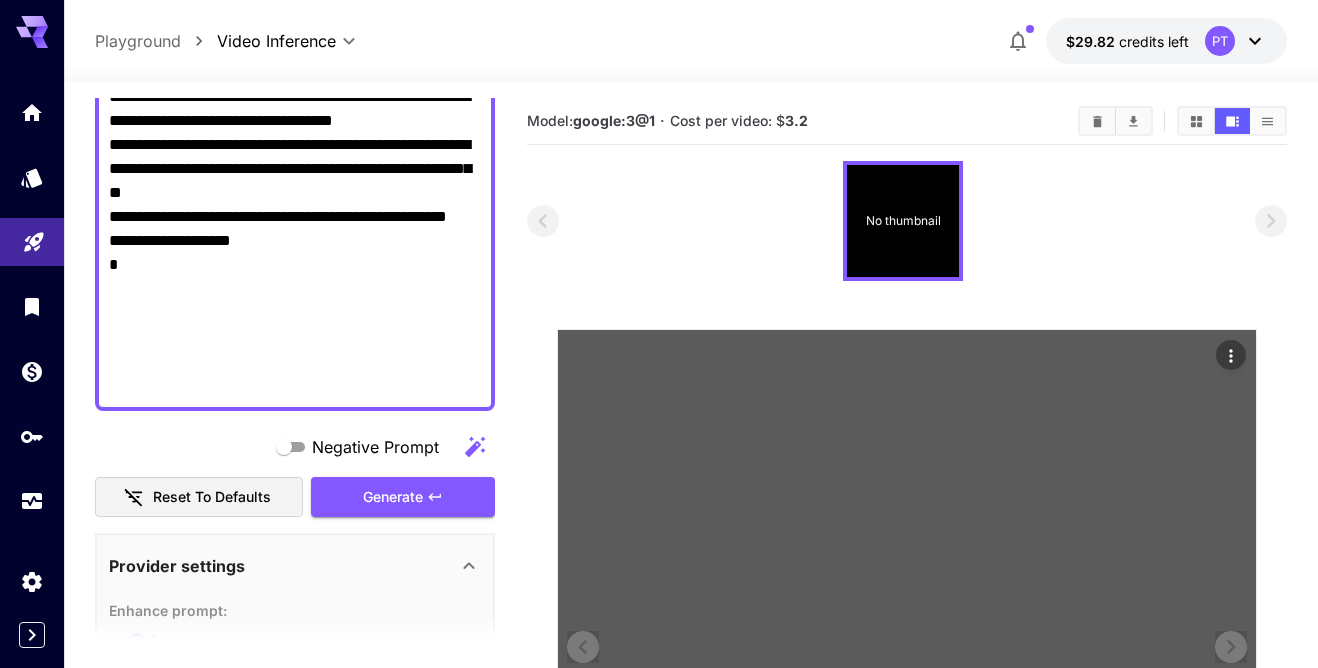 scroll, scrollTop: 0, scrollLeft: 0, axis: both 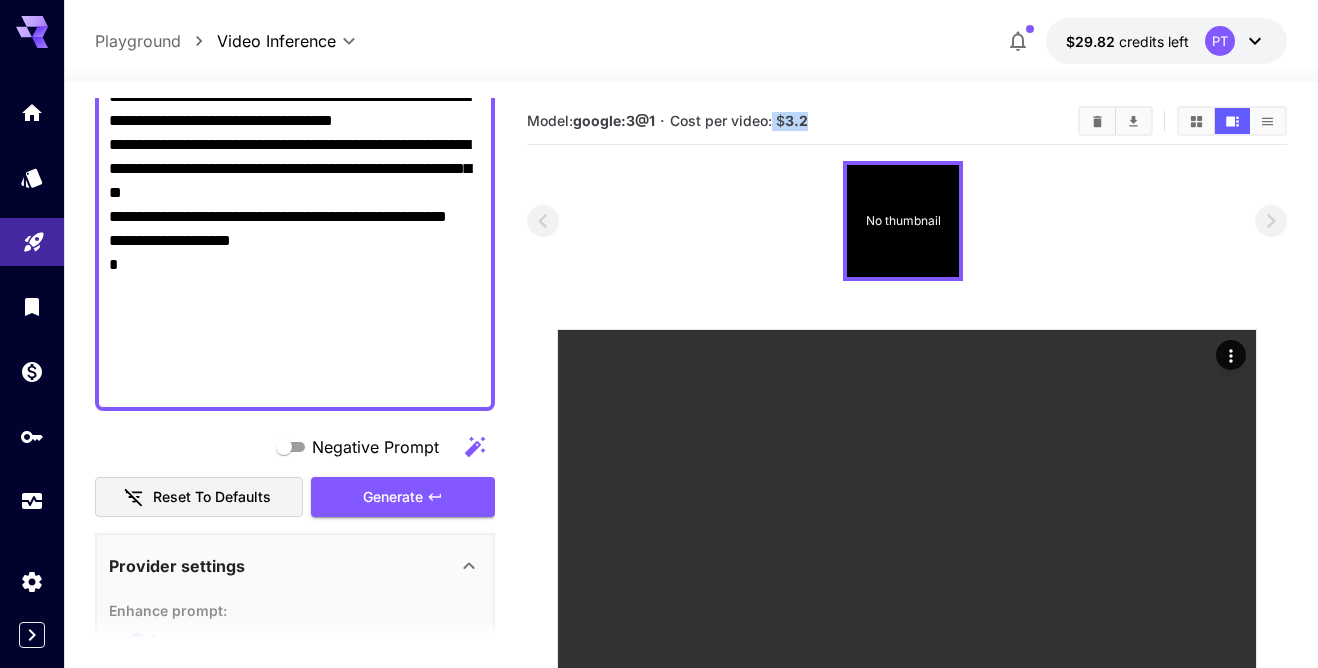 drag, startPoint x: 822, startPoint y: 117, endPoint x: 775, endPoint y: 117, distance: 47 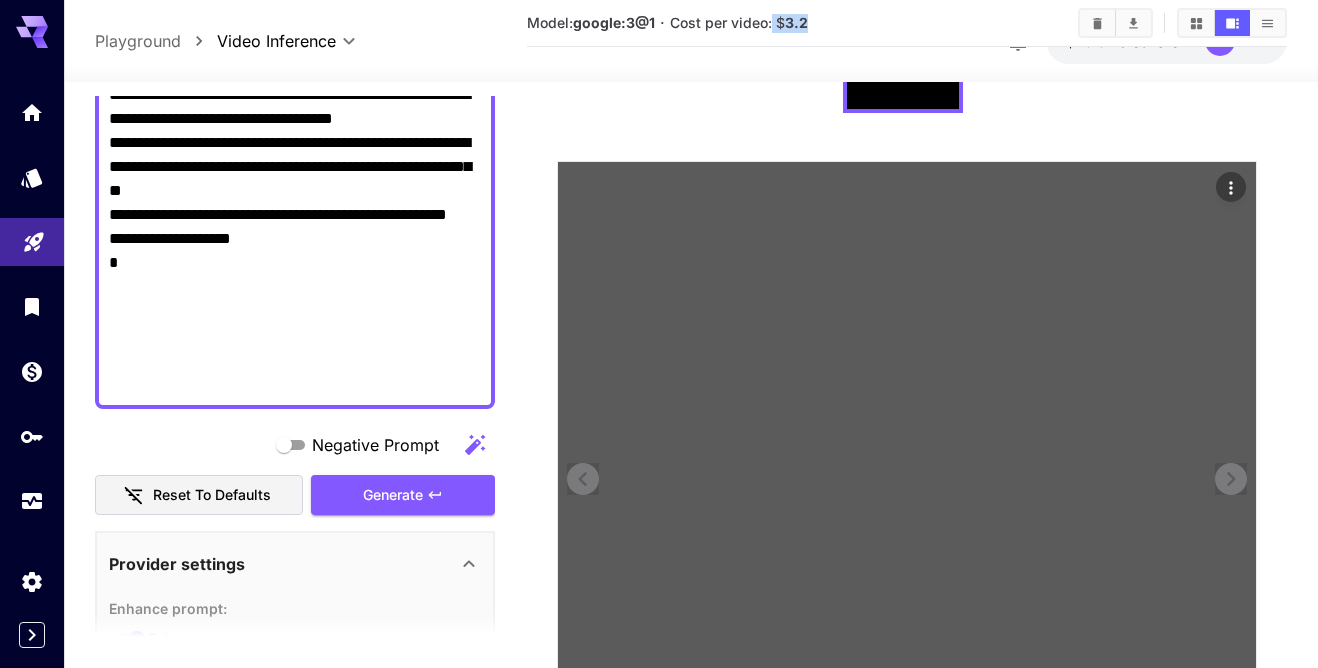 scroll, scrollTop: 187, scrollLeft: 0, axis: vertical 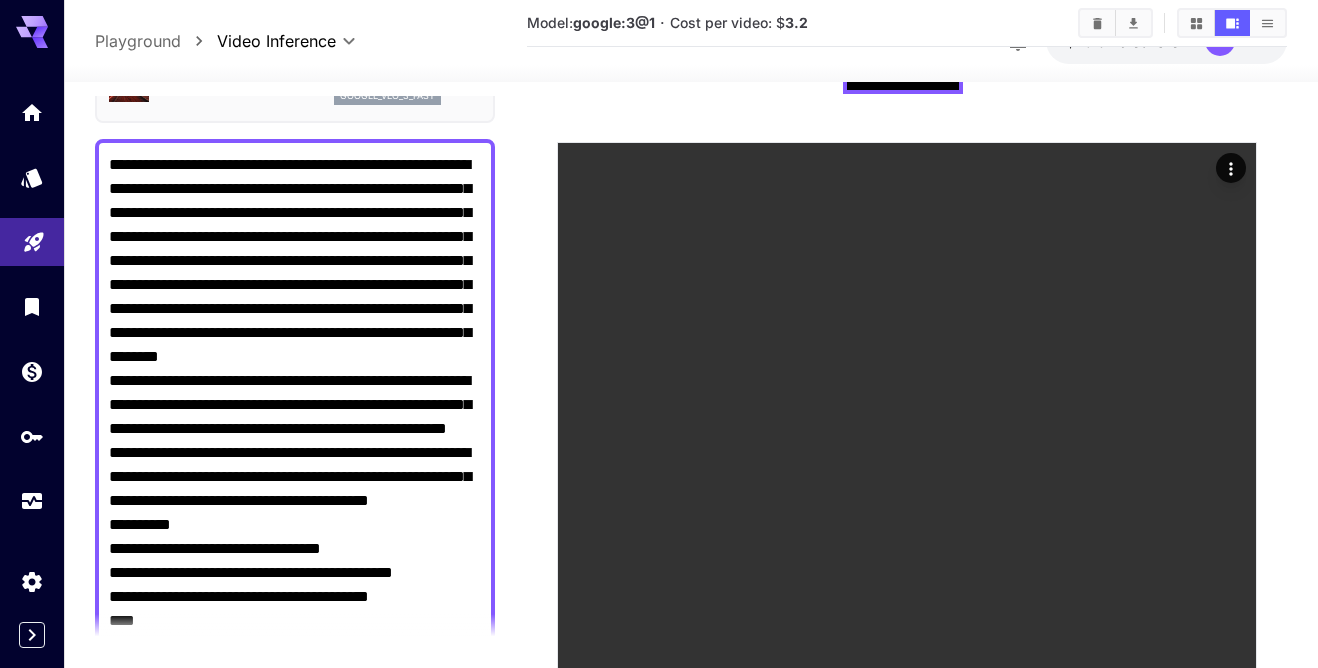 drag, startPoint x: 111, startPoint y: 161, endPoint x: 184, endPoint y: 572, distance: 417.43262 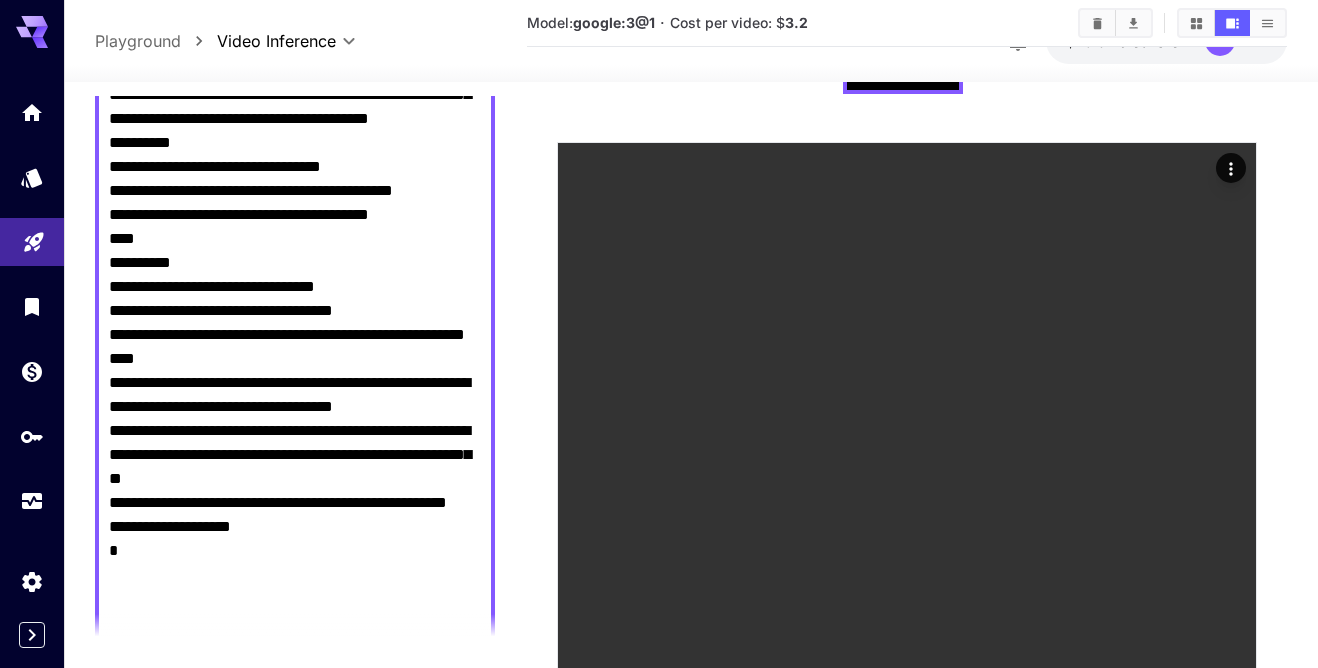 scroll, scrollTop: 510, scrollLeft: 0, axis: vertical 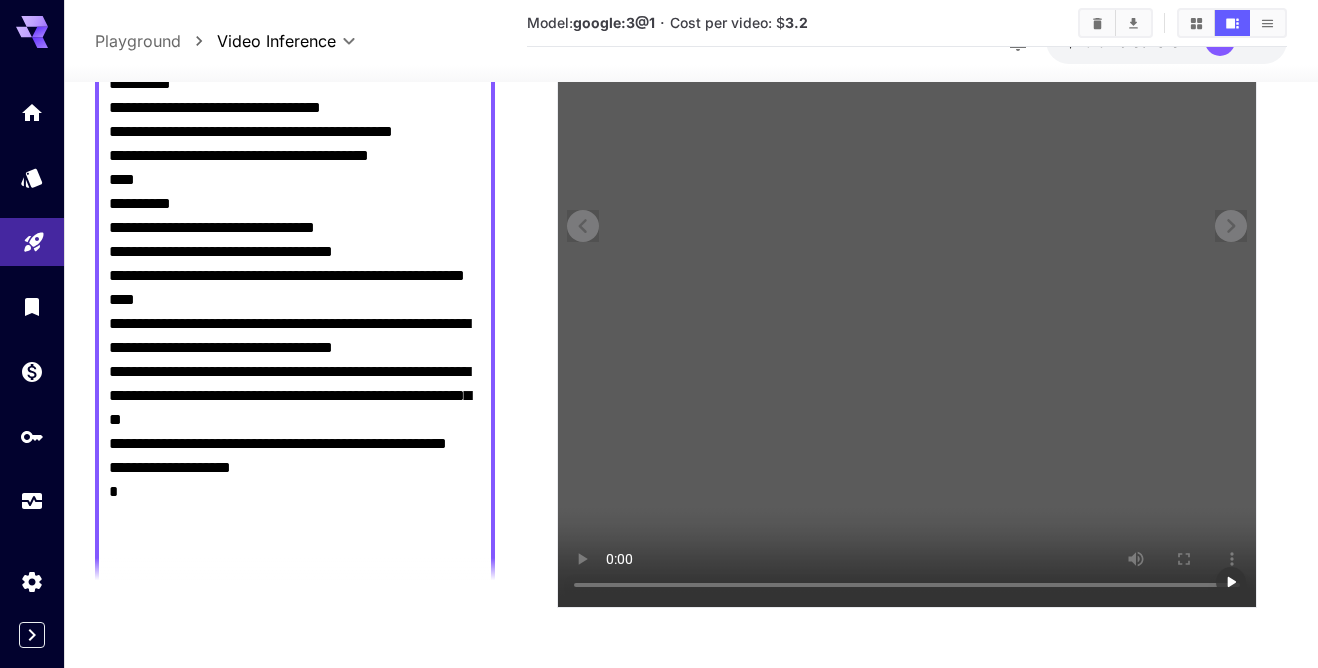 click 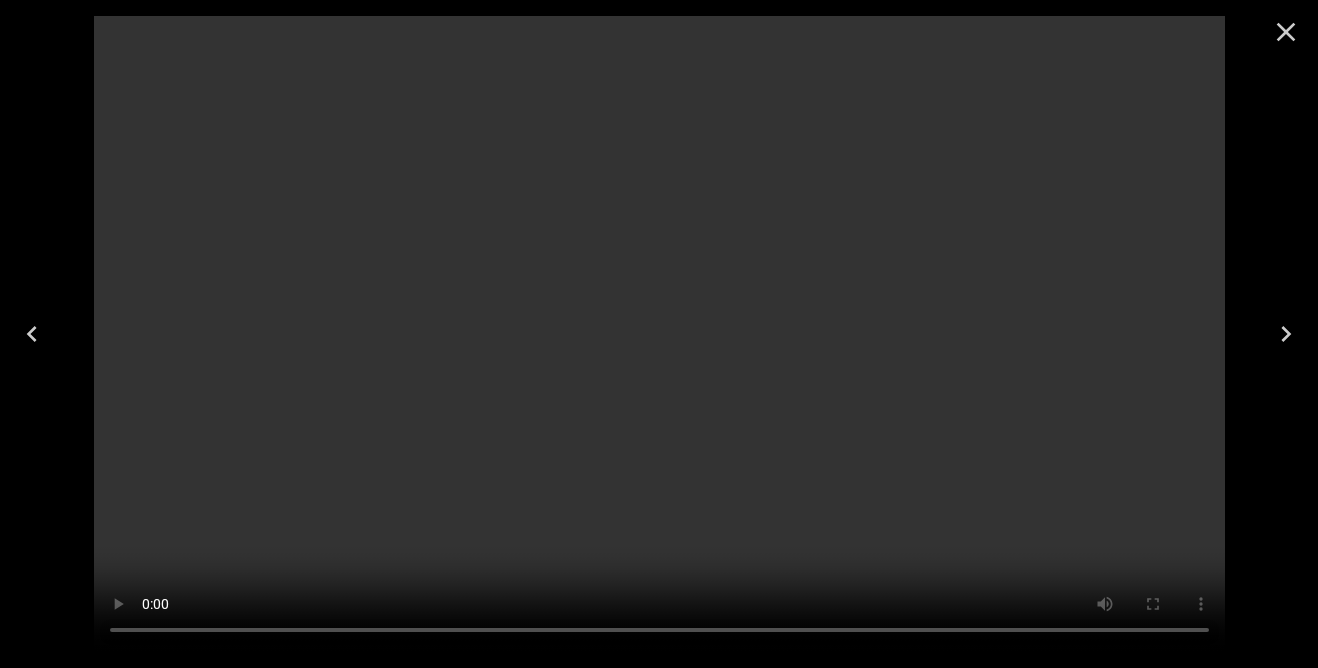 click at bounding box center [659, 334] 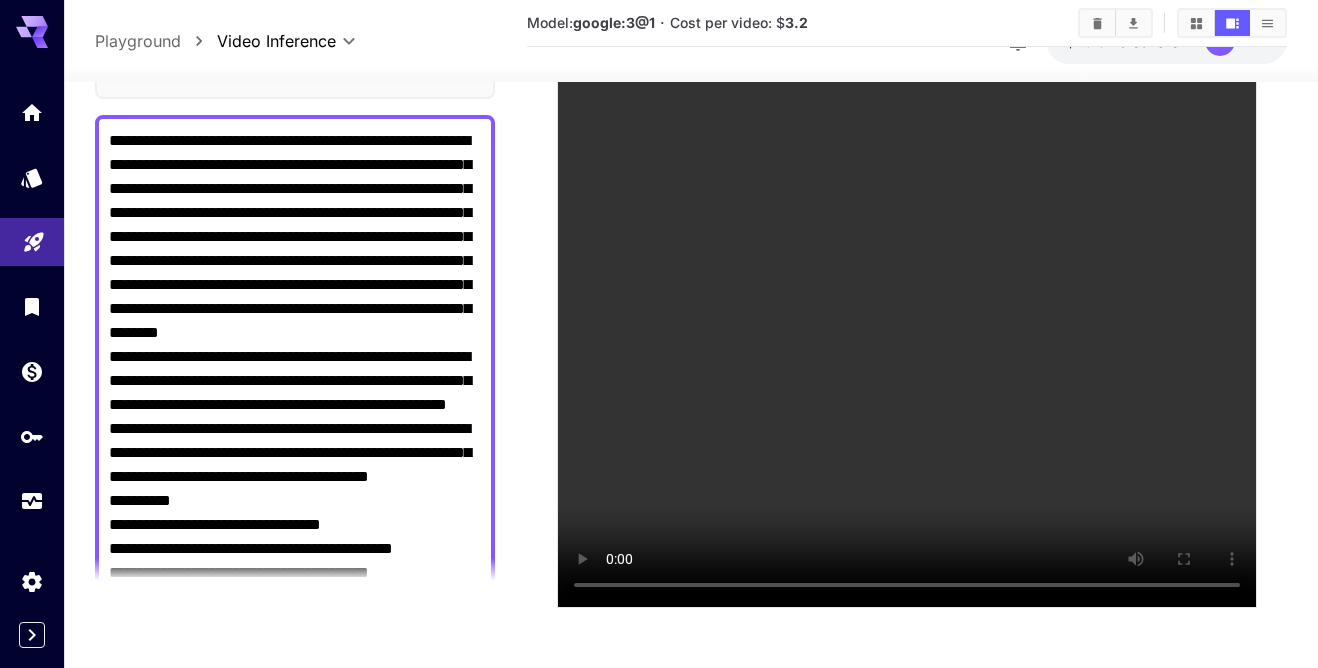scroll, scrollTop: 125, scrollLeft: 0, axis: vertical 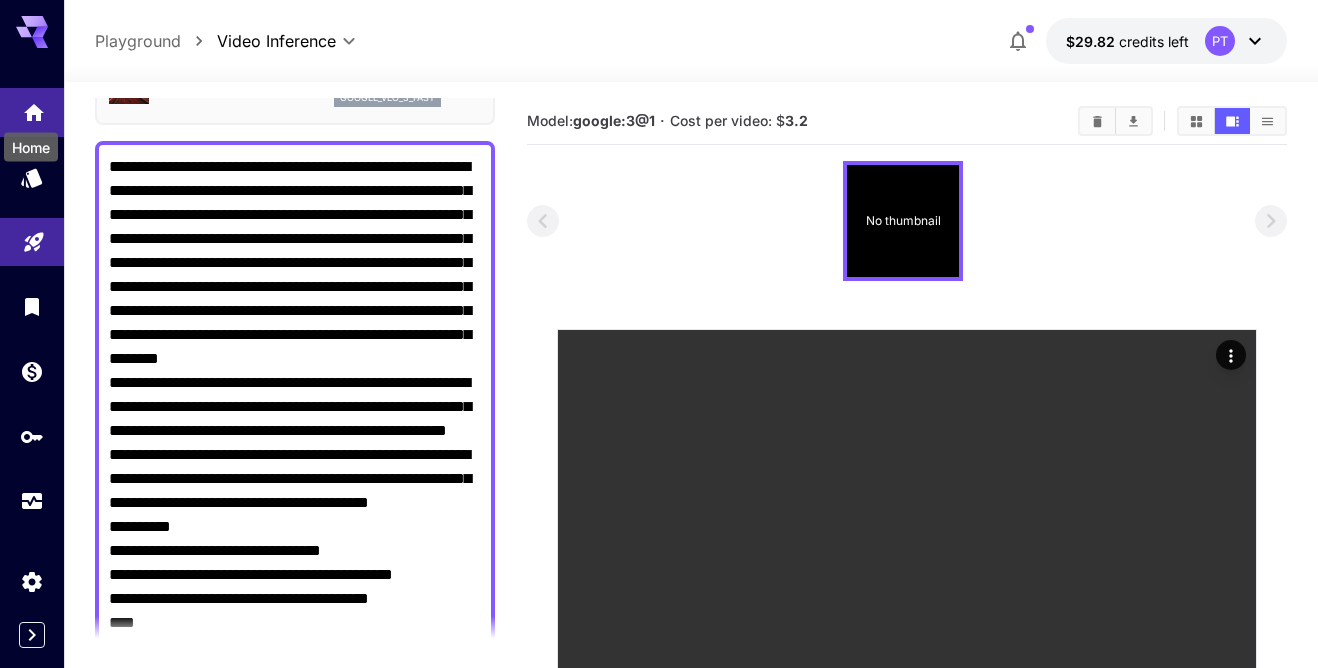 click 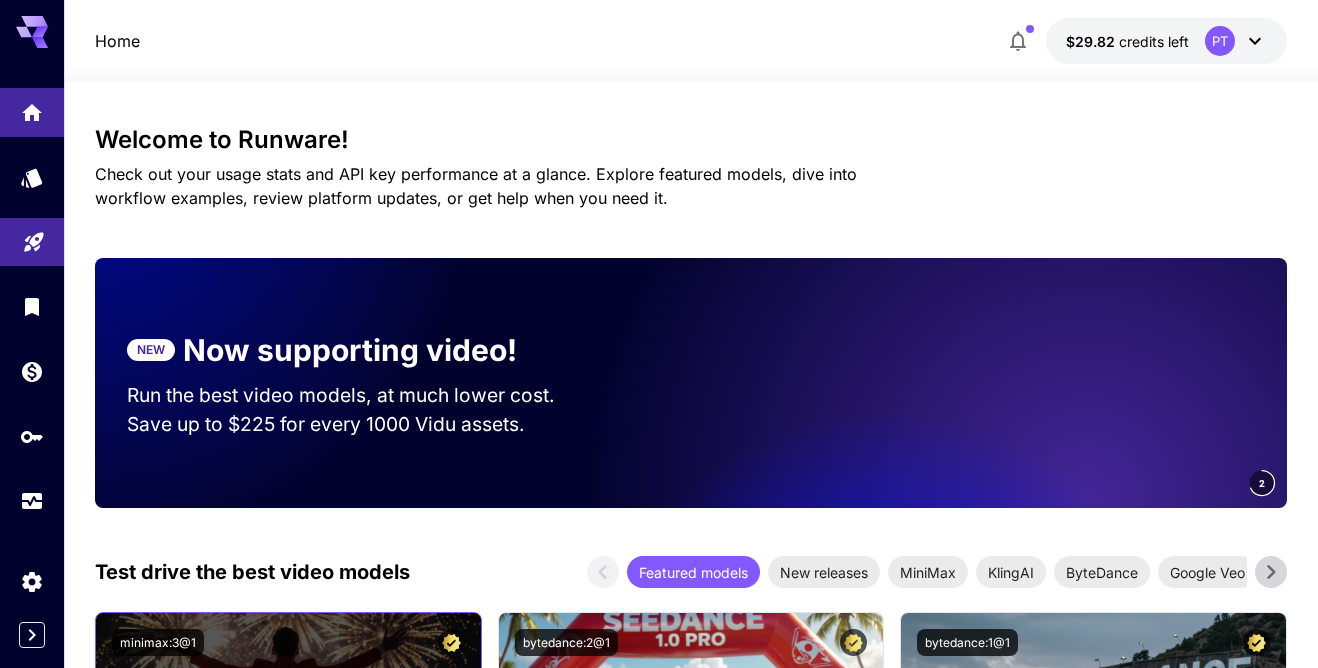 scroll, scrollTop: 0, scrollLeft: 0, axis: both 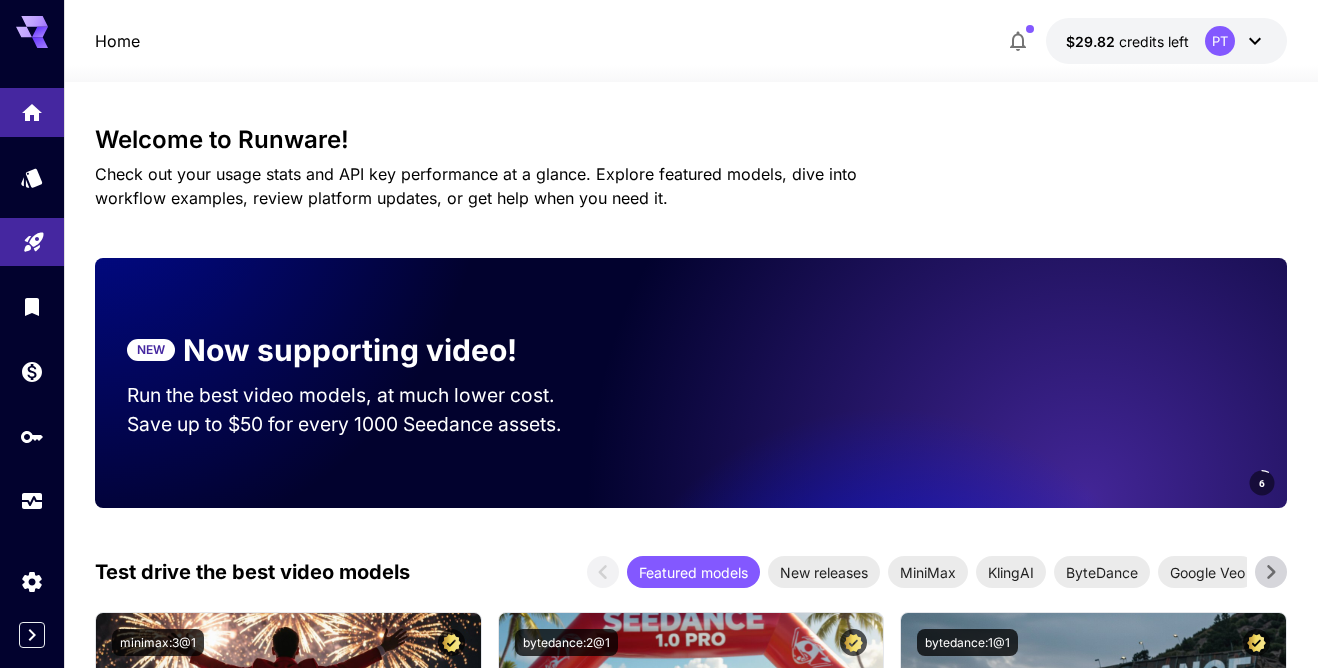 click 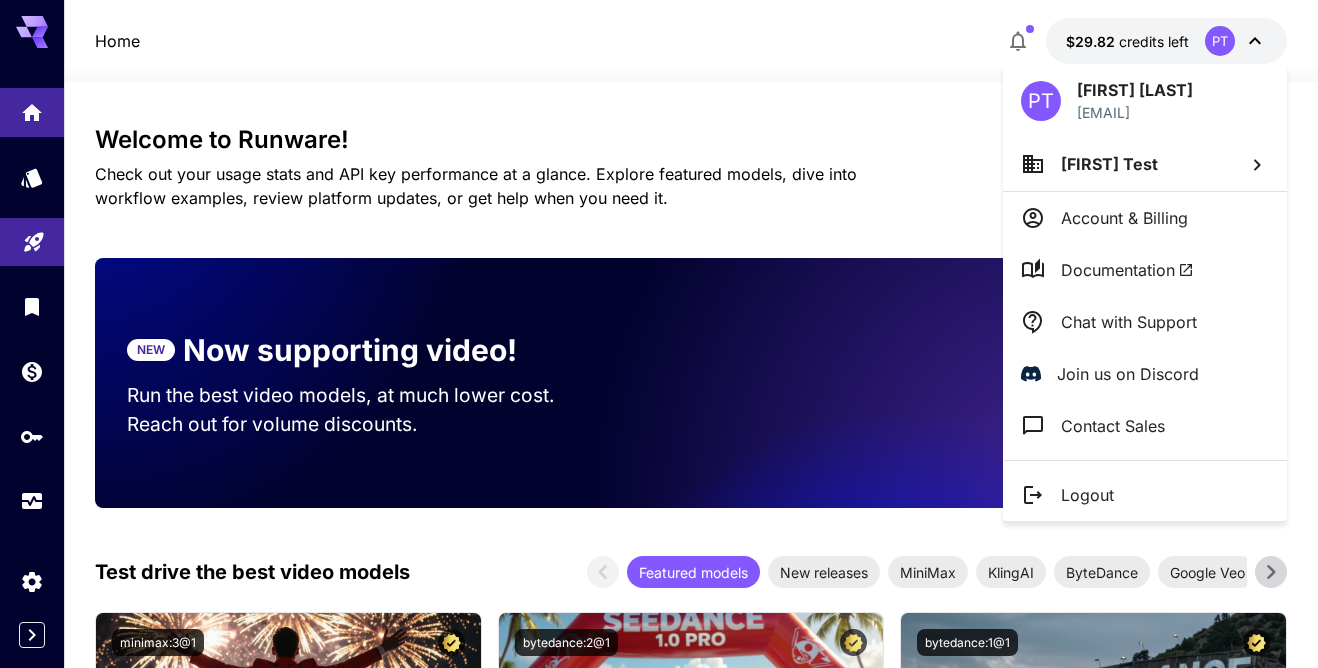 click at bounding box center [659, 334] 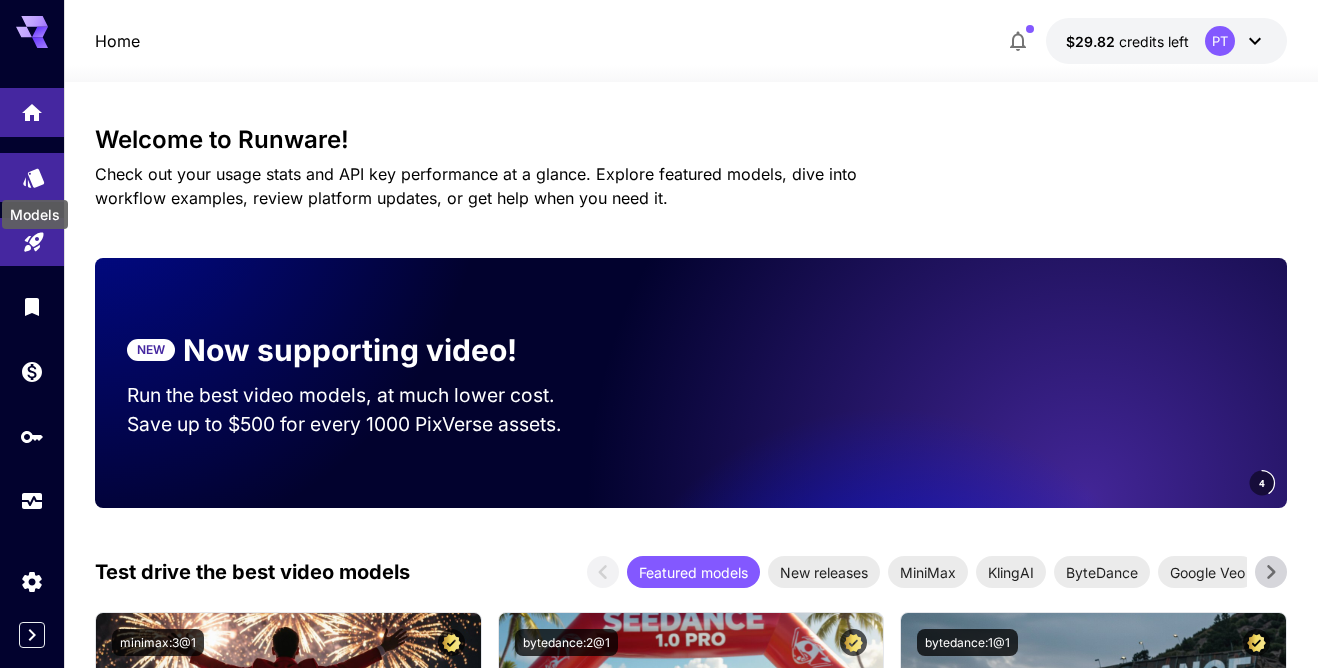 click 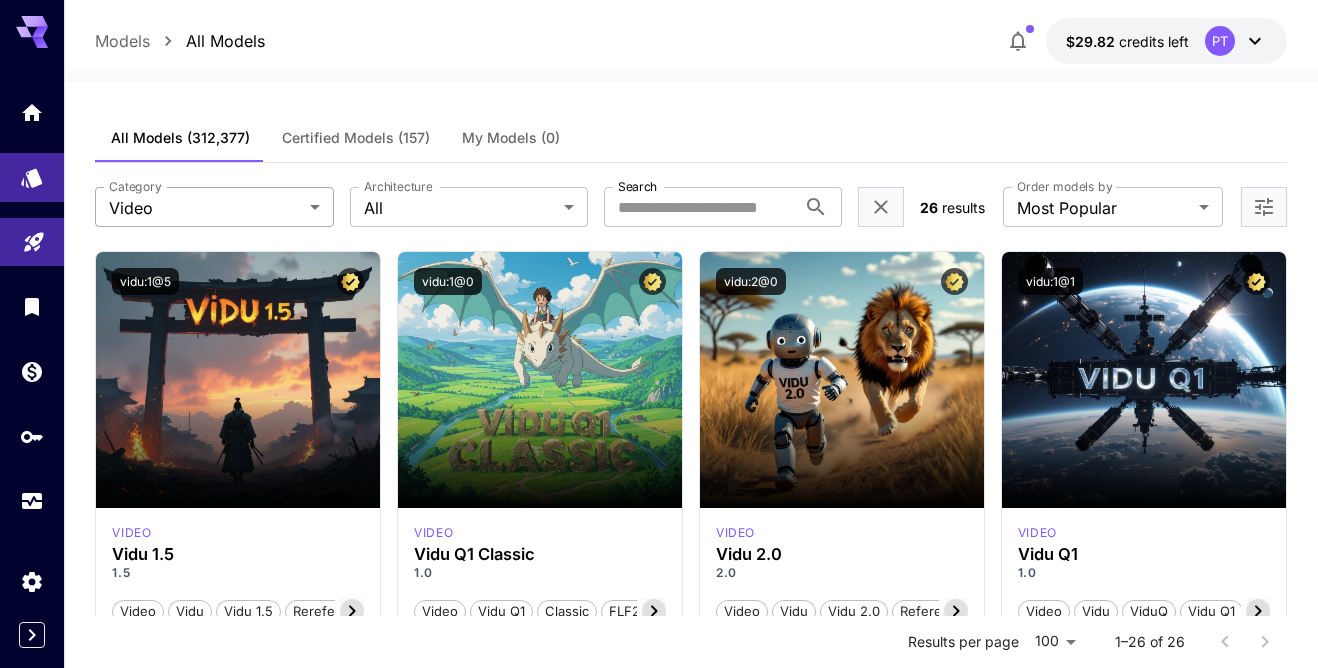 scroll, scrollTop: 0, scrollLeft: 0, axis: both 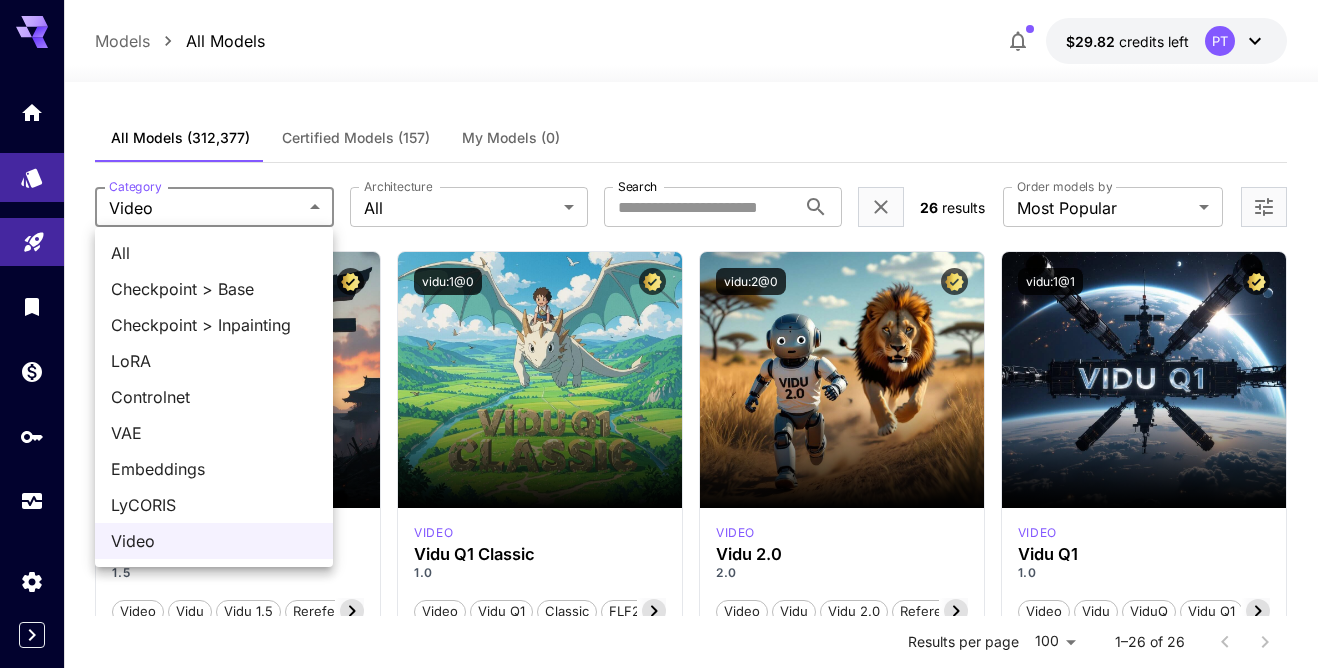 click at bounding box center [659, 334] 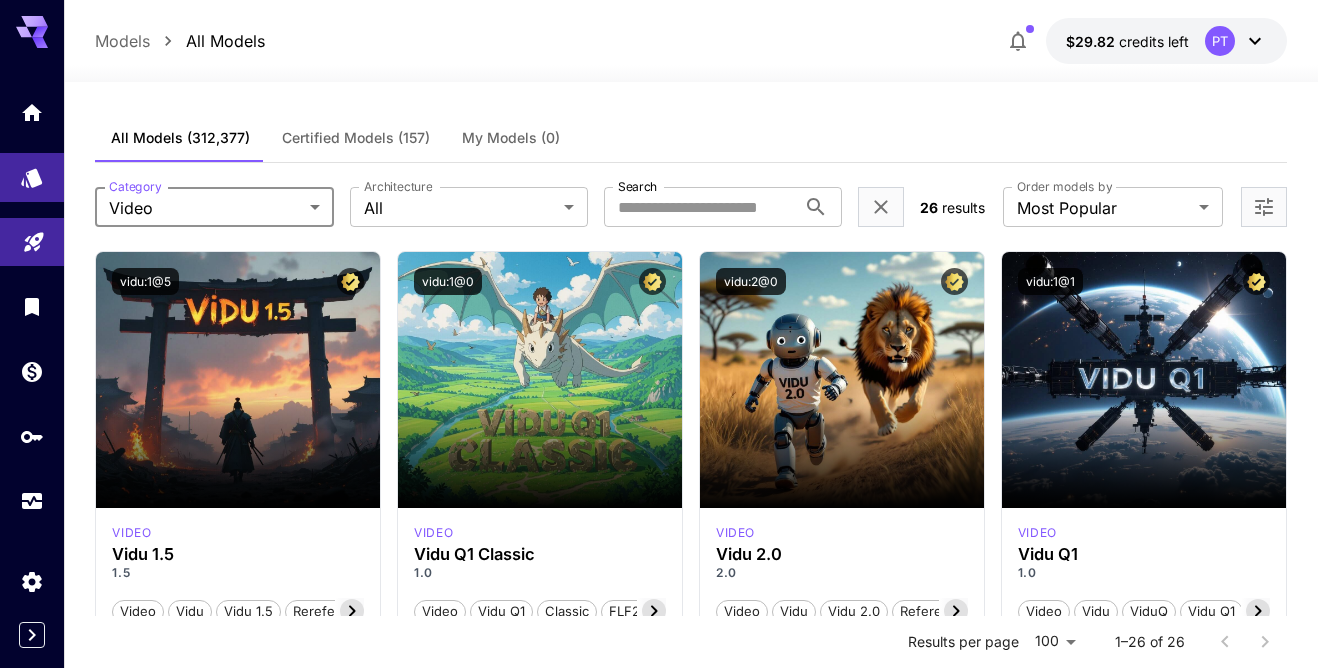 click on "Certified Models (157)" at bounding box center [356, 138] 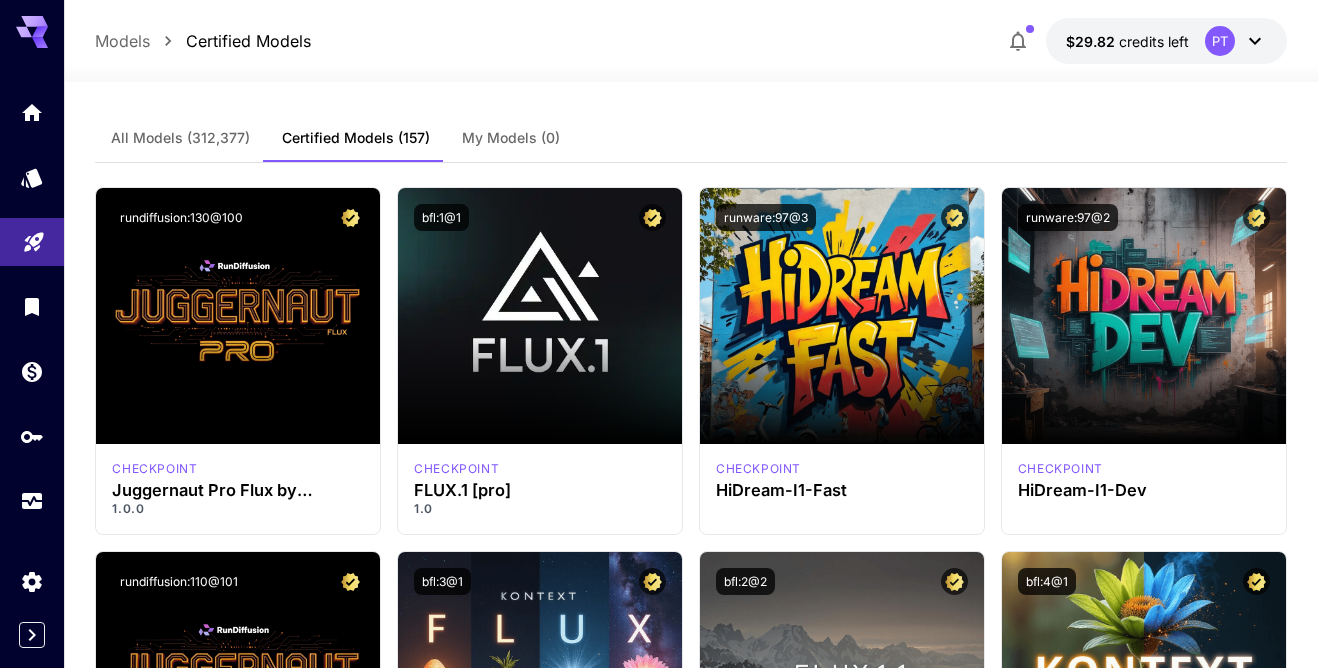 scroll, scrollTop: 0, scrollLeft: 0, axis: both 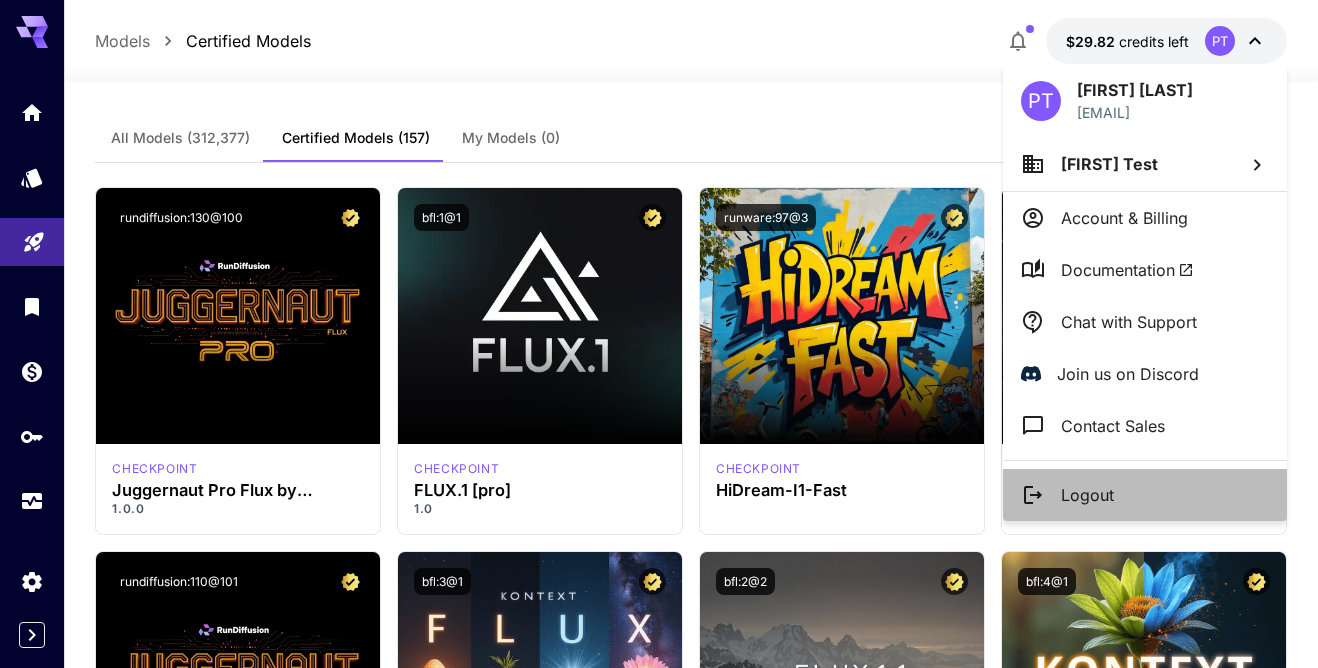 click on "Logout" at bounding box center (1145, 495) 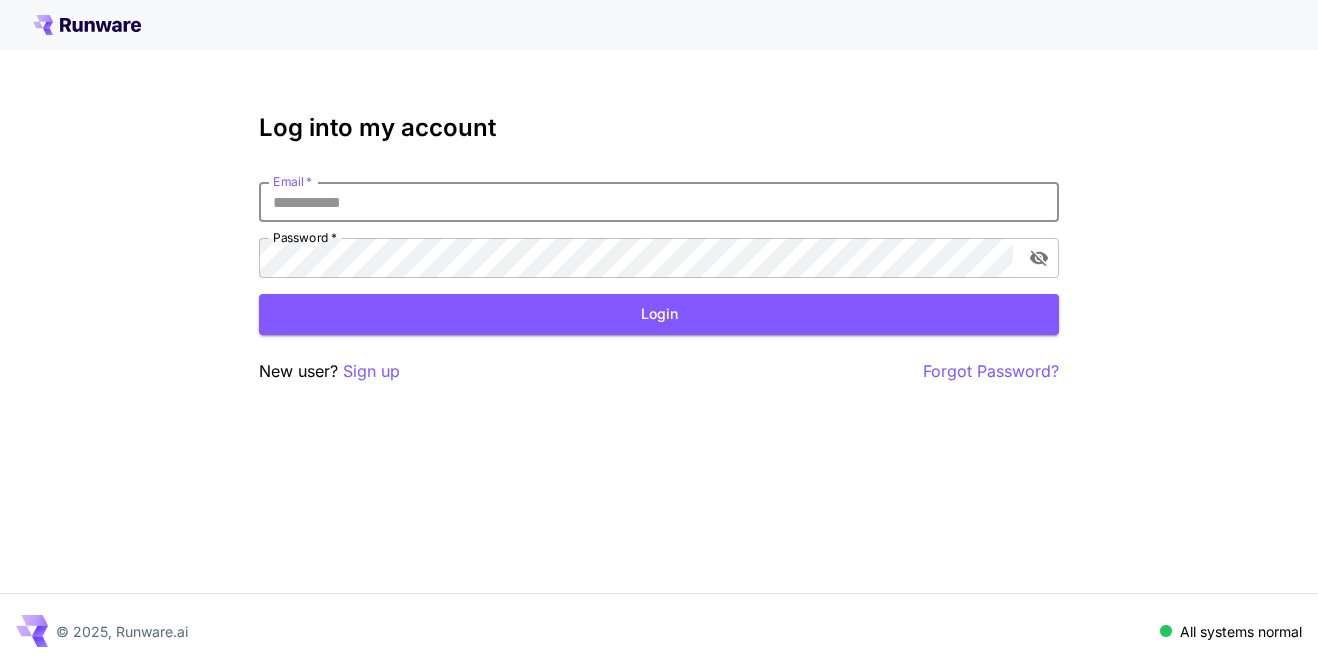 scroll, scrollTop: 0, scrollLeft: 0, axis: both 